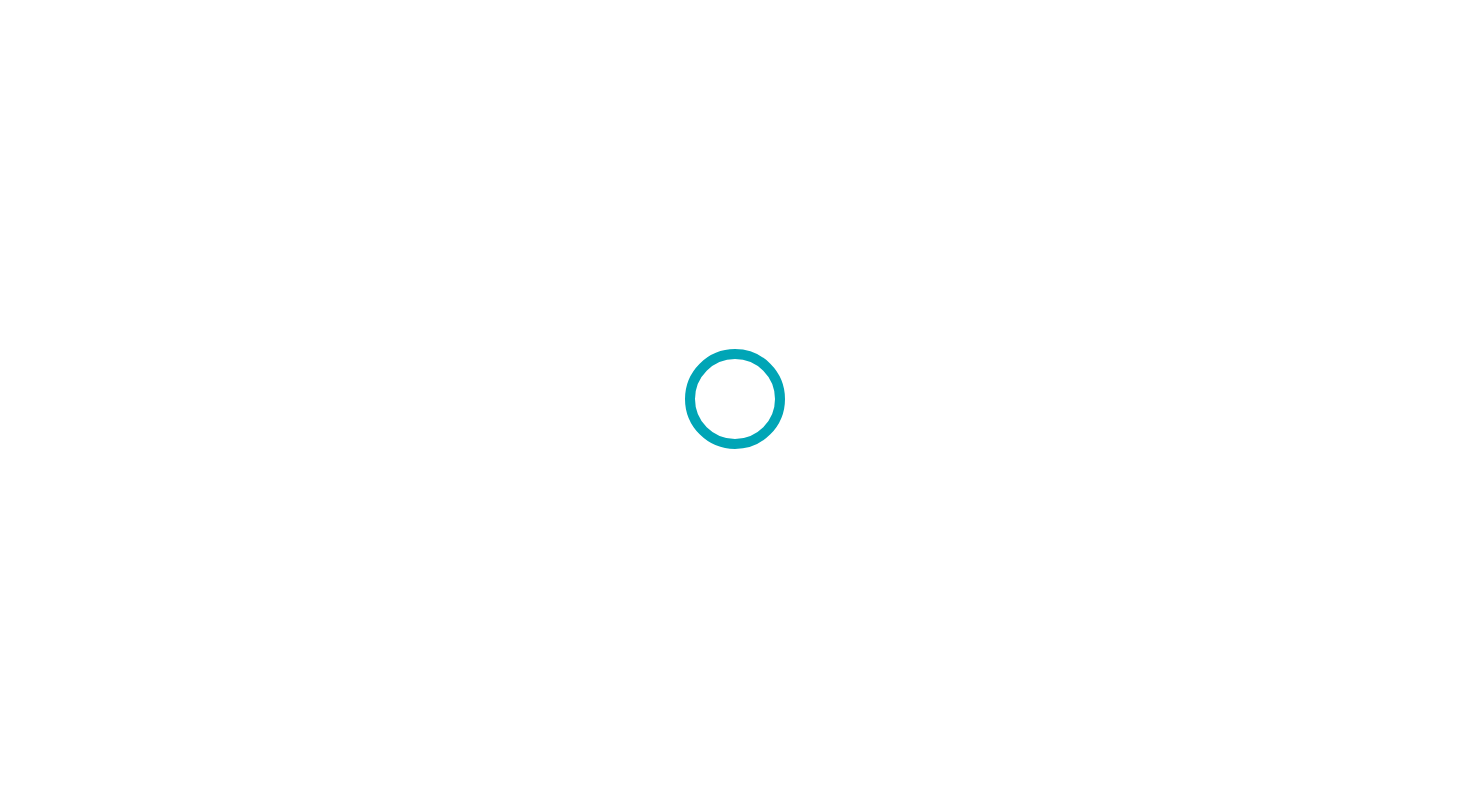 scroll, scrollTop: 0, scrollLeft: 0, axis: both 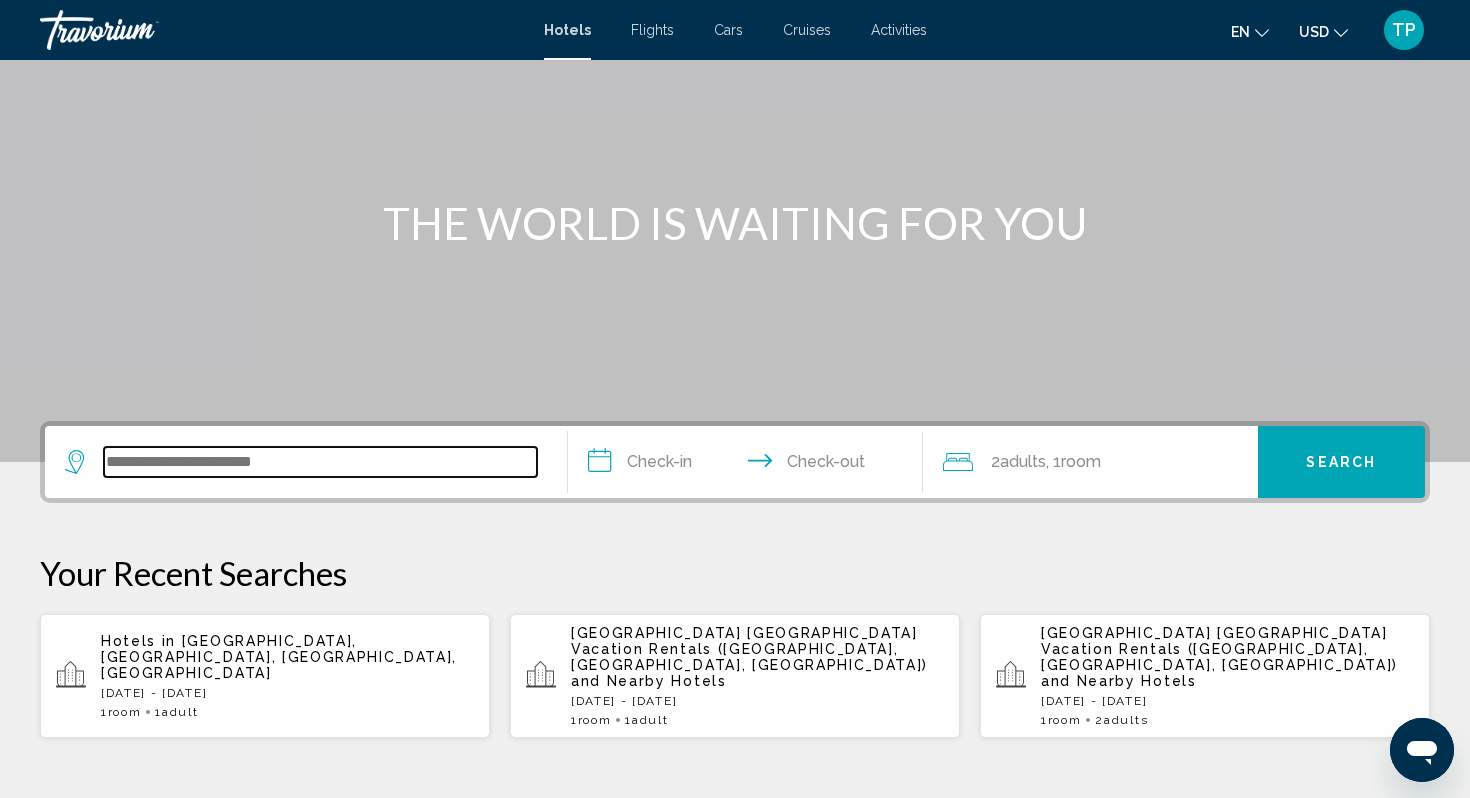 click at bounding box center [320, 462] 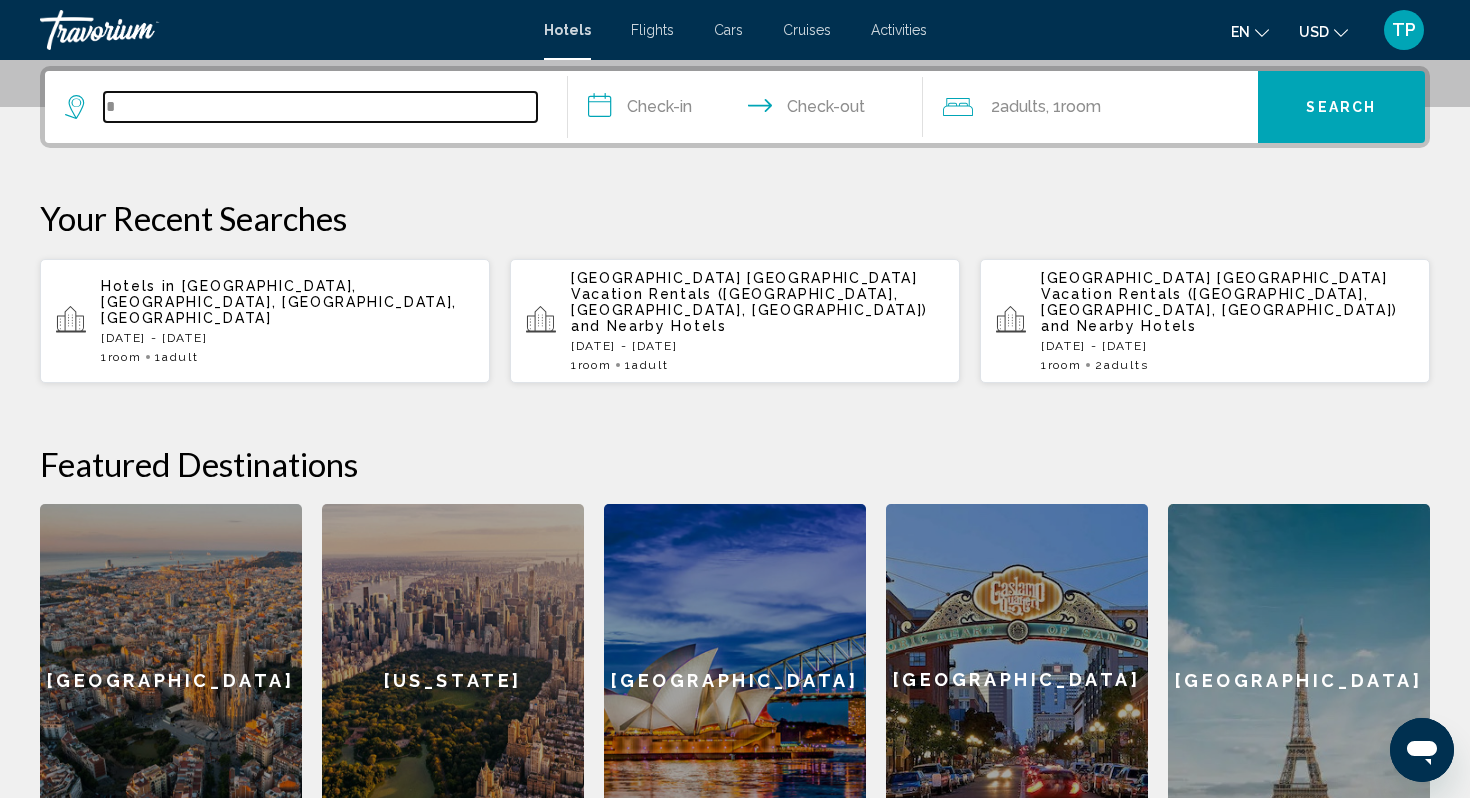 scroll, scrollTop: 494, scrollLeft: 0, axis: vertical 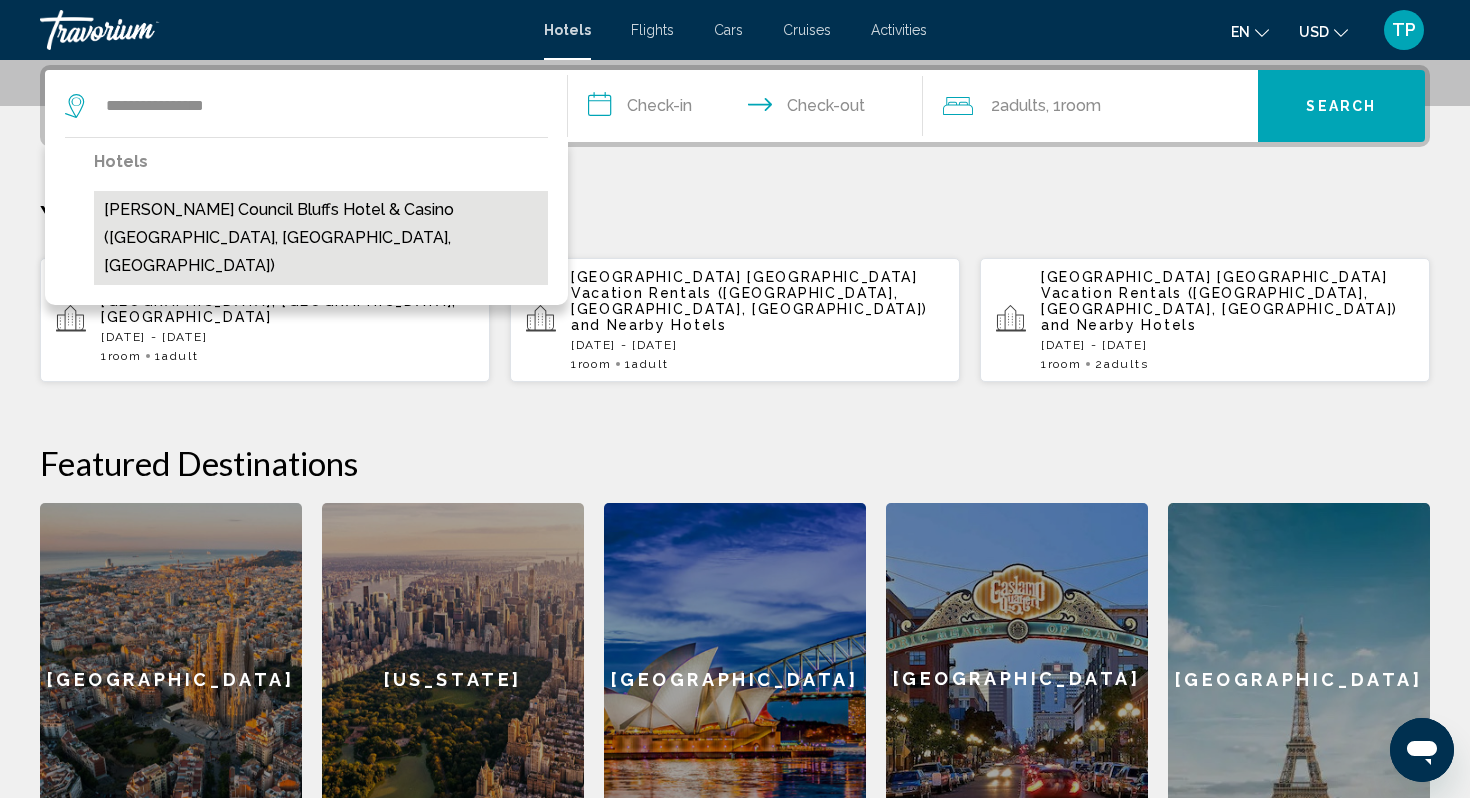 click on "[PERSON_NAME] Council Bluffs Hotel & Casino ([GEOGRAPHIC_DATA], [GEOGRAPHIC_DATA], [GEOGRAPHIC_DATA])" at bounding box center [321, 238] 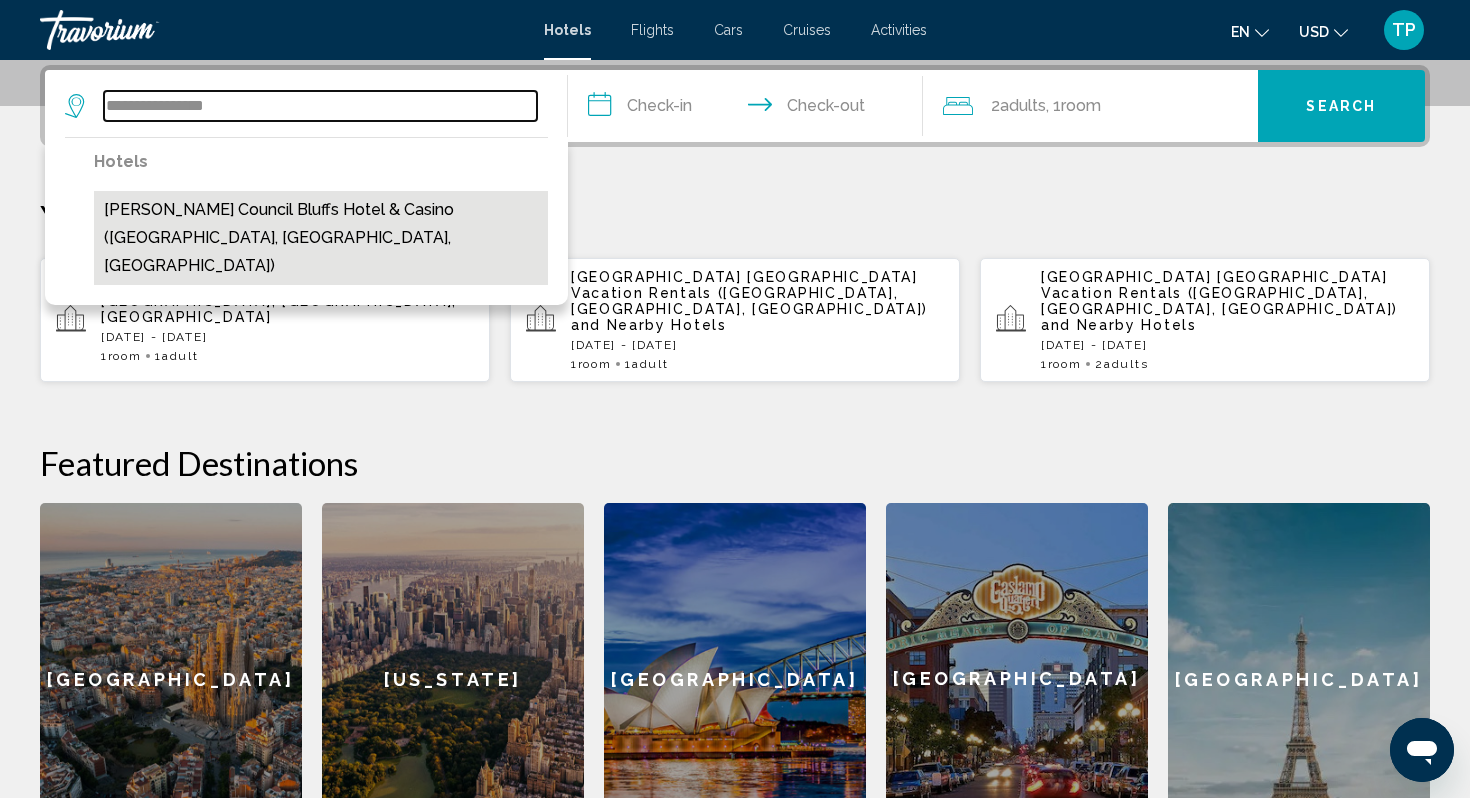 type on "**********" 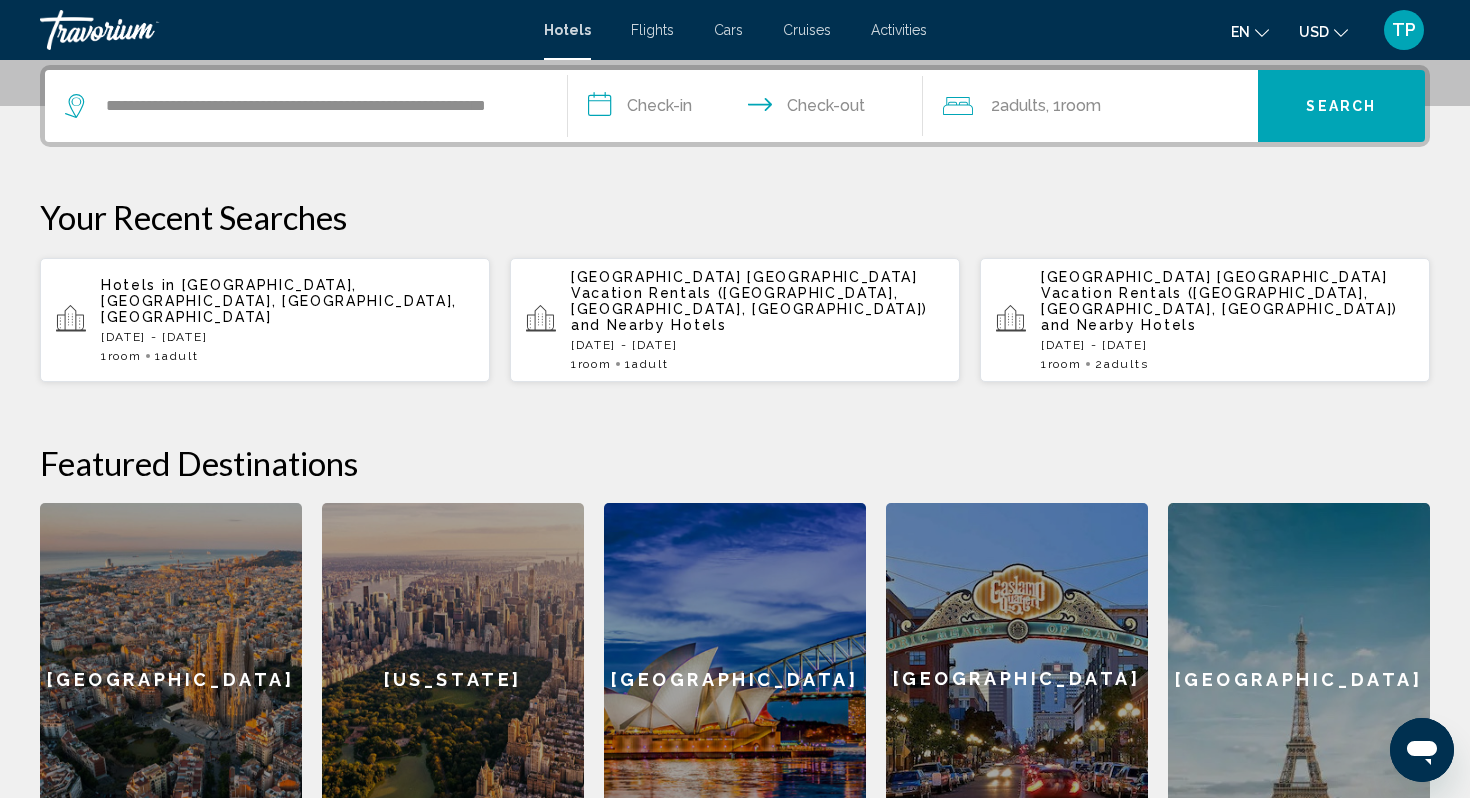 click on "**********" at bounding box center [749, 109] 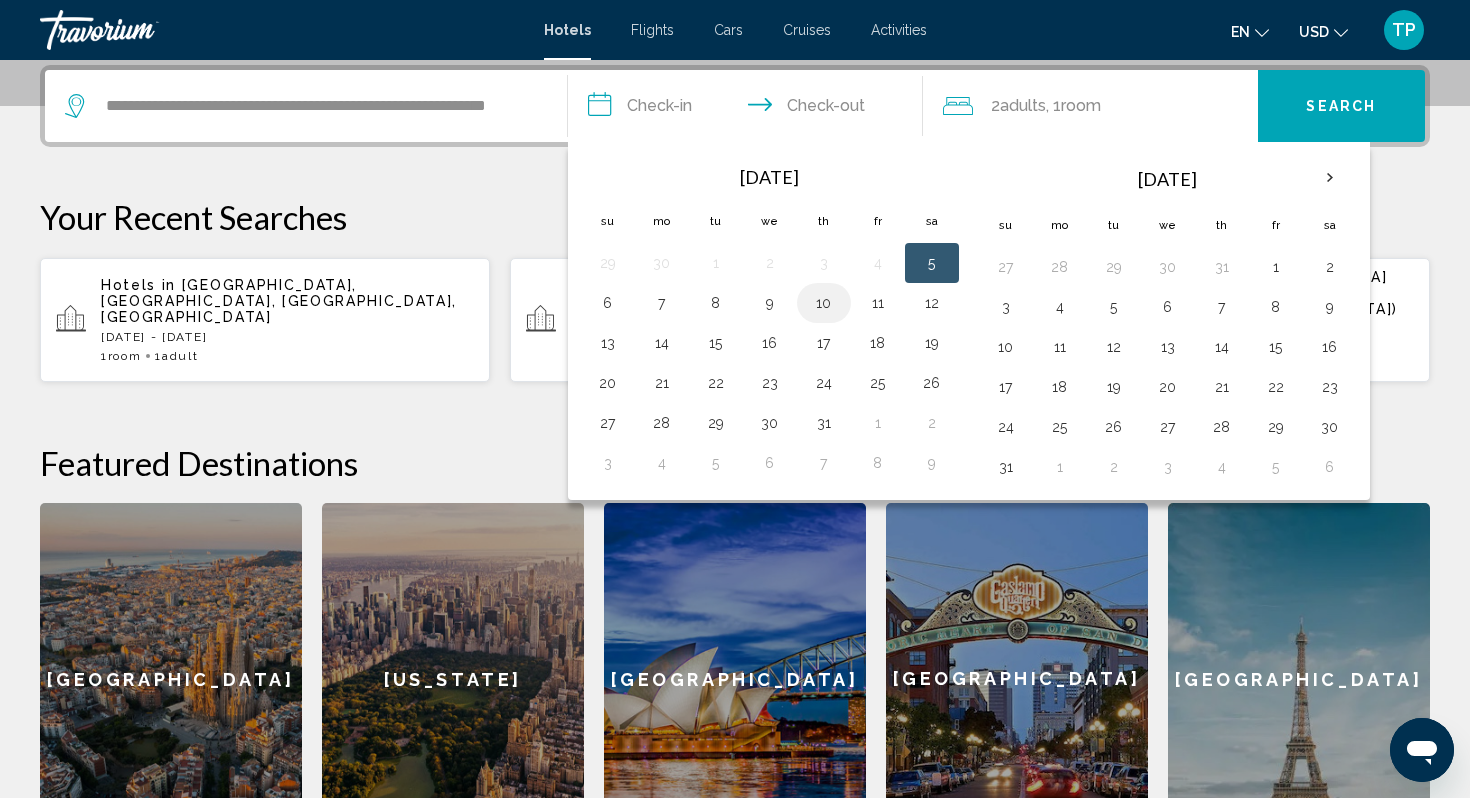 click on "10" at bounding box center (824, 303) 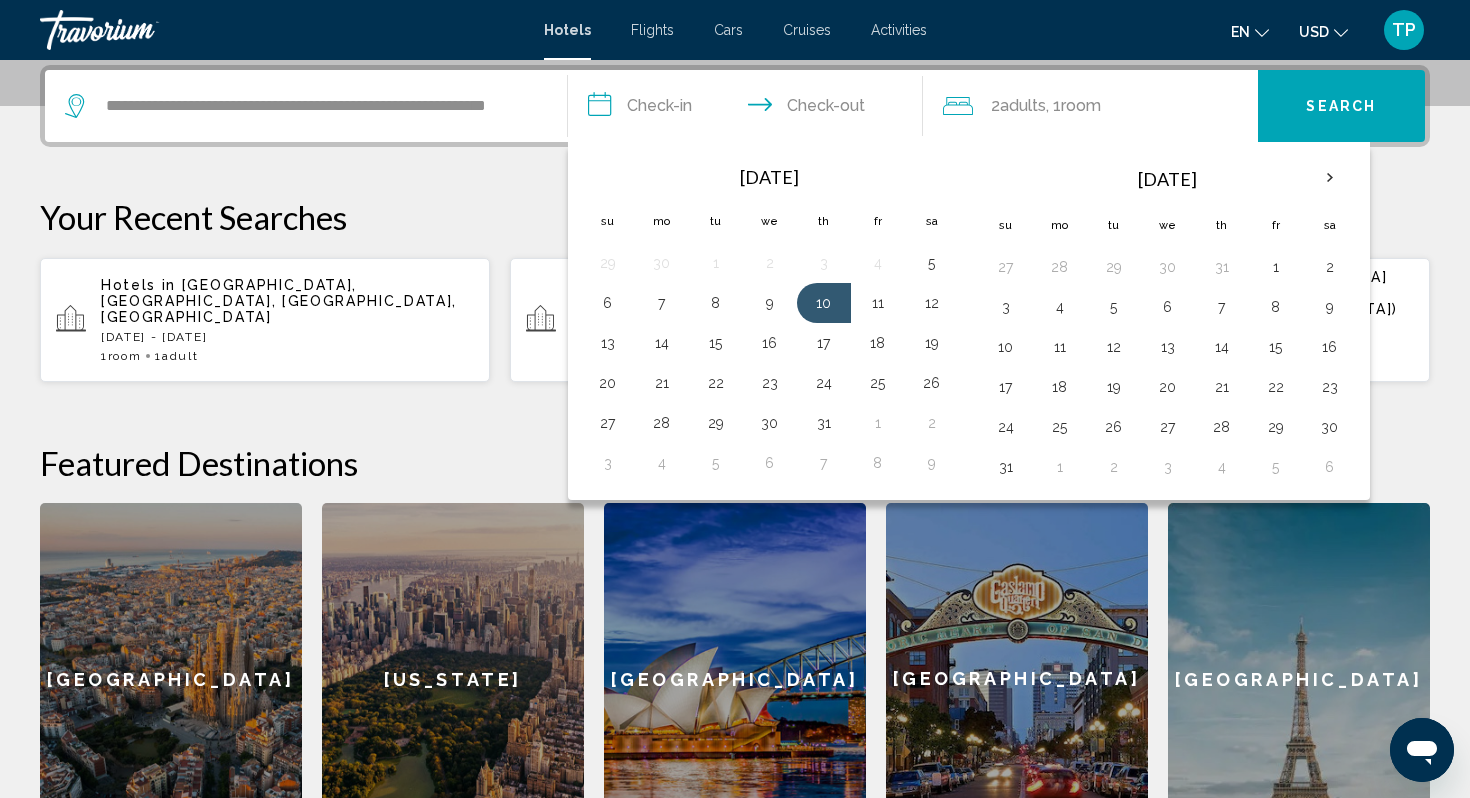 click on "**********" at bounding box center (749, 109) 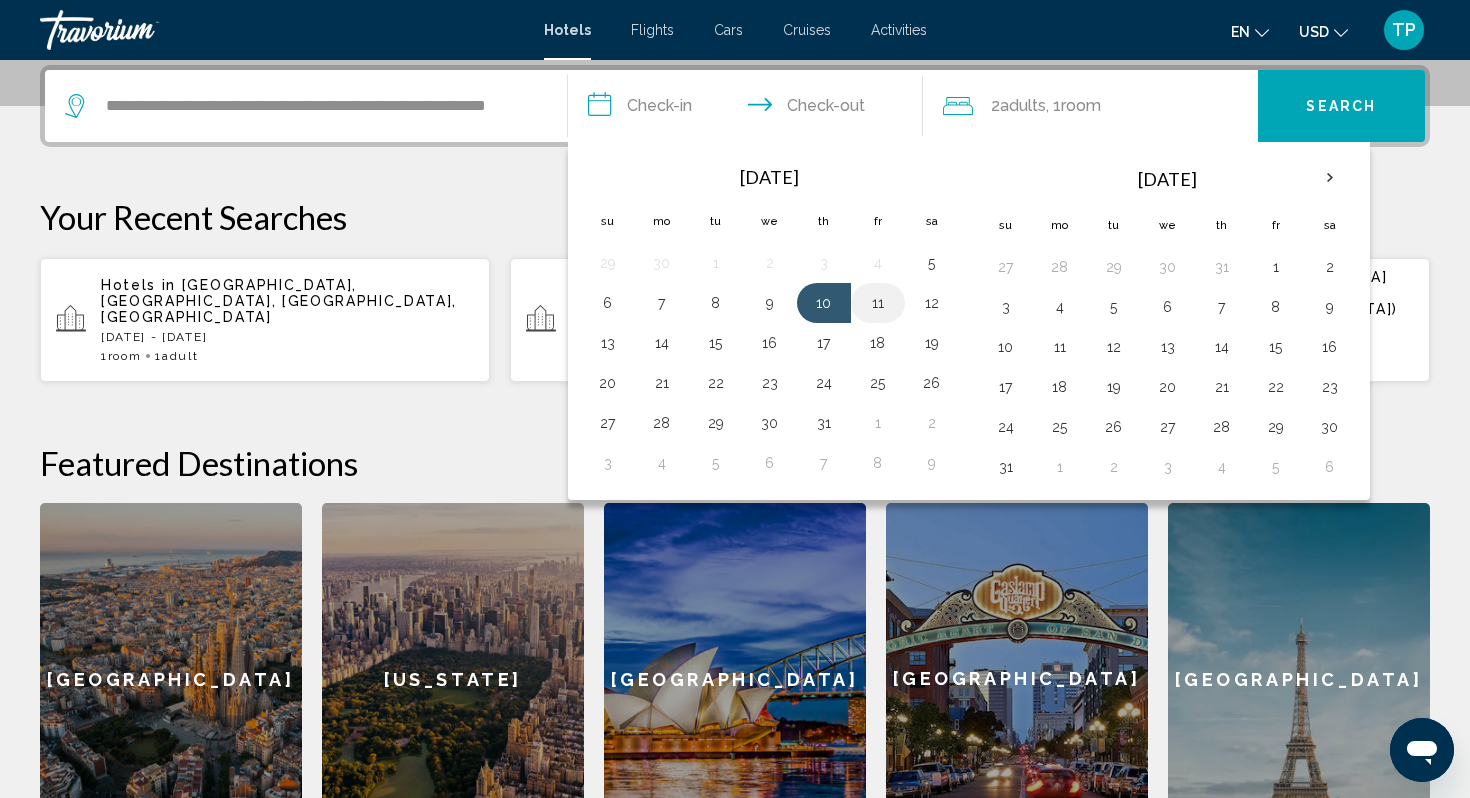 click on "11" at bounding box center [878, 303] 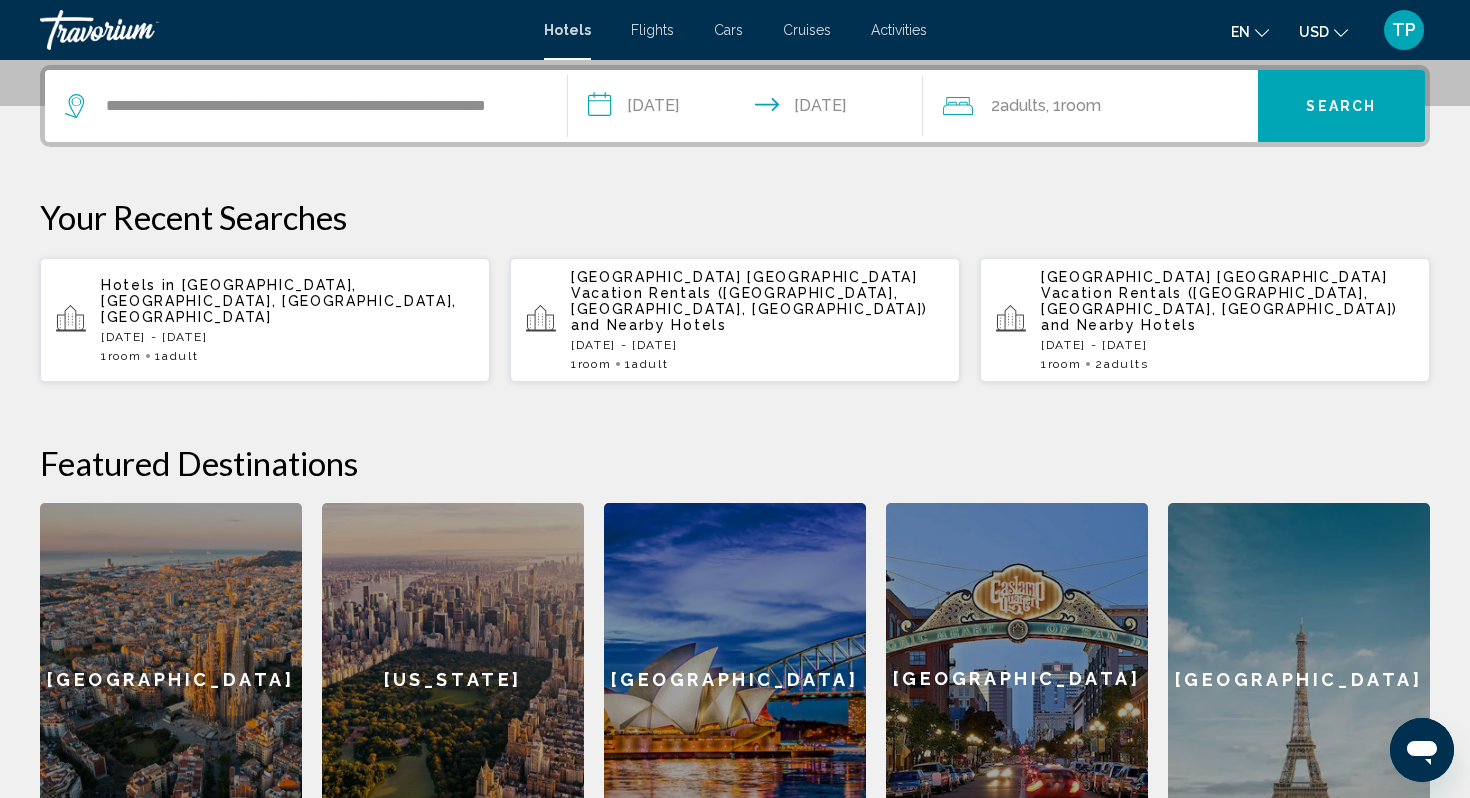 click on "Search" at bounding box center (1342, 106) 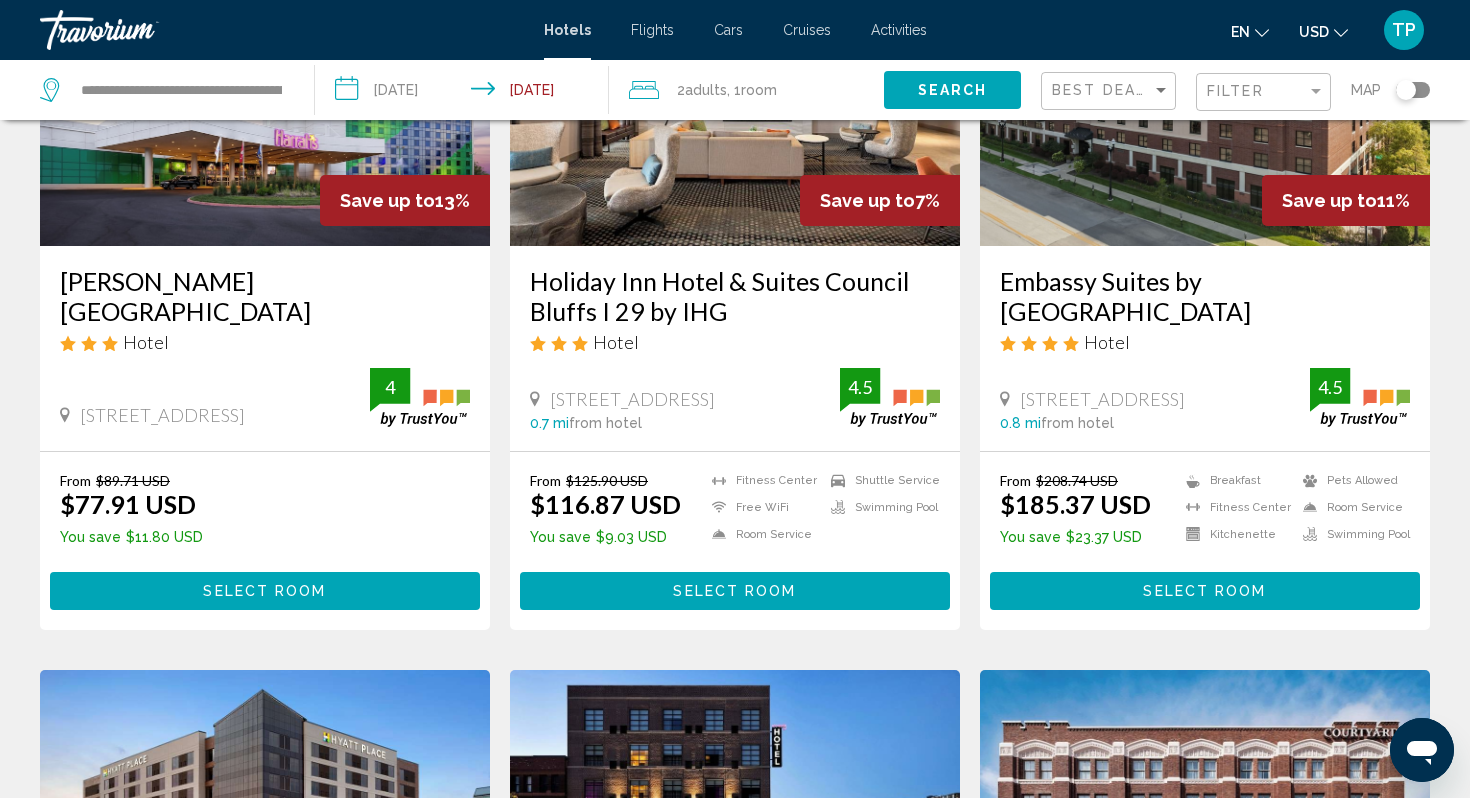 scroll, scrollTop: 254, scrollLeft: 0, axis: vertical 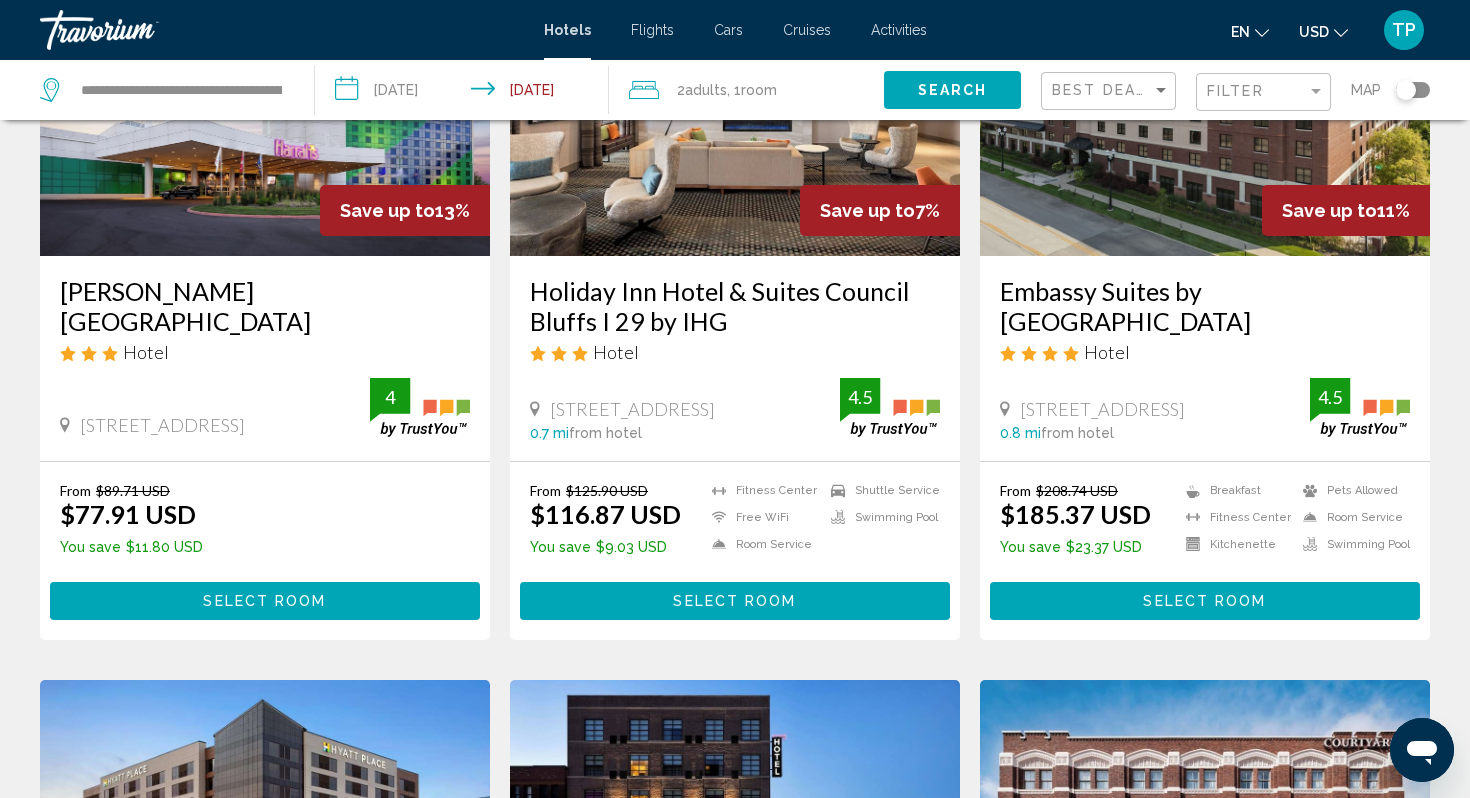 click on "Select Room" at bounding box center (265, 600) 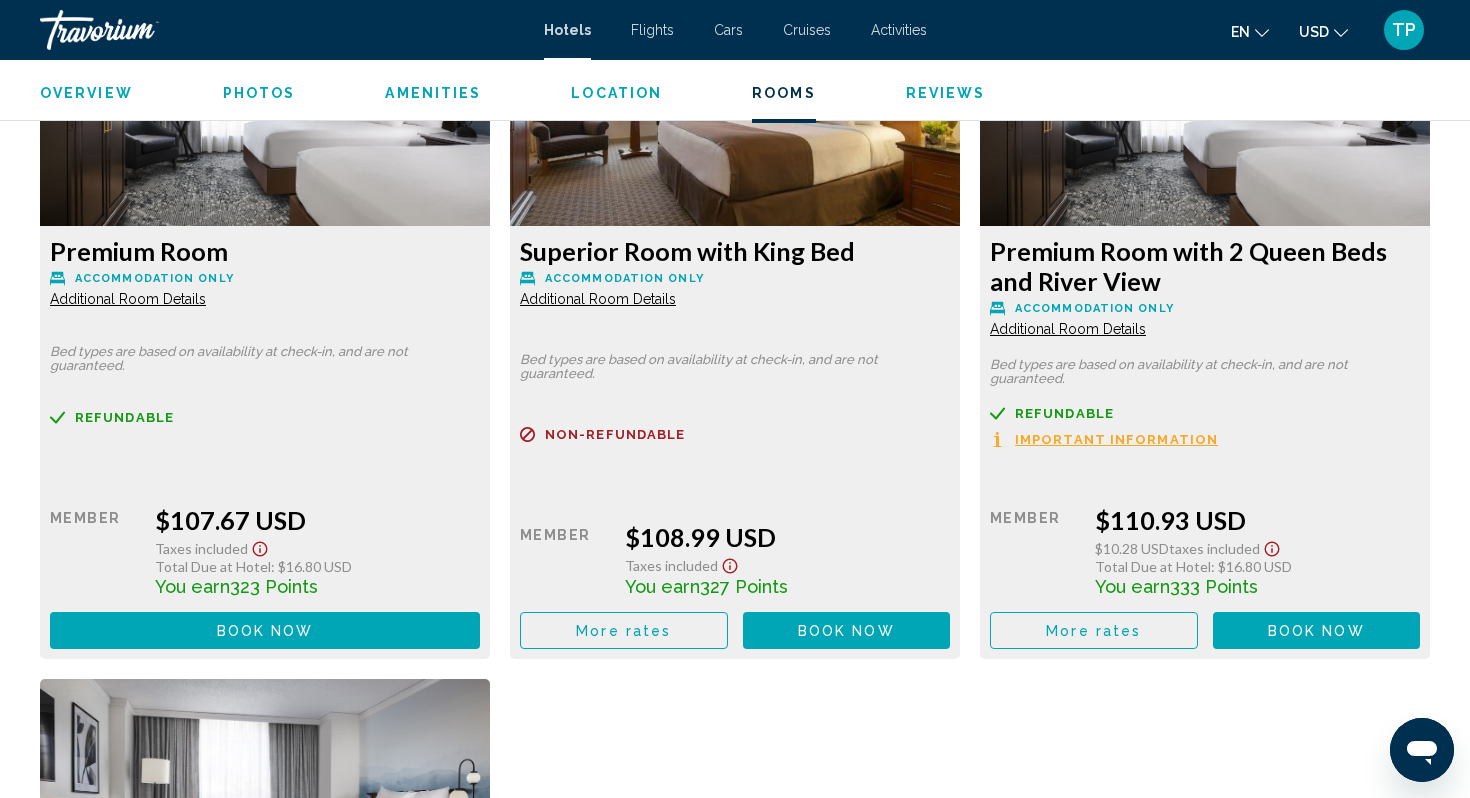 scroll, scrollTop: 4150, scrollLeft: 0, axis: vertical 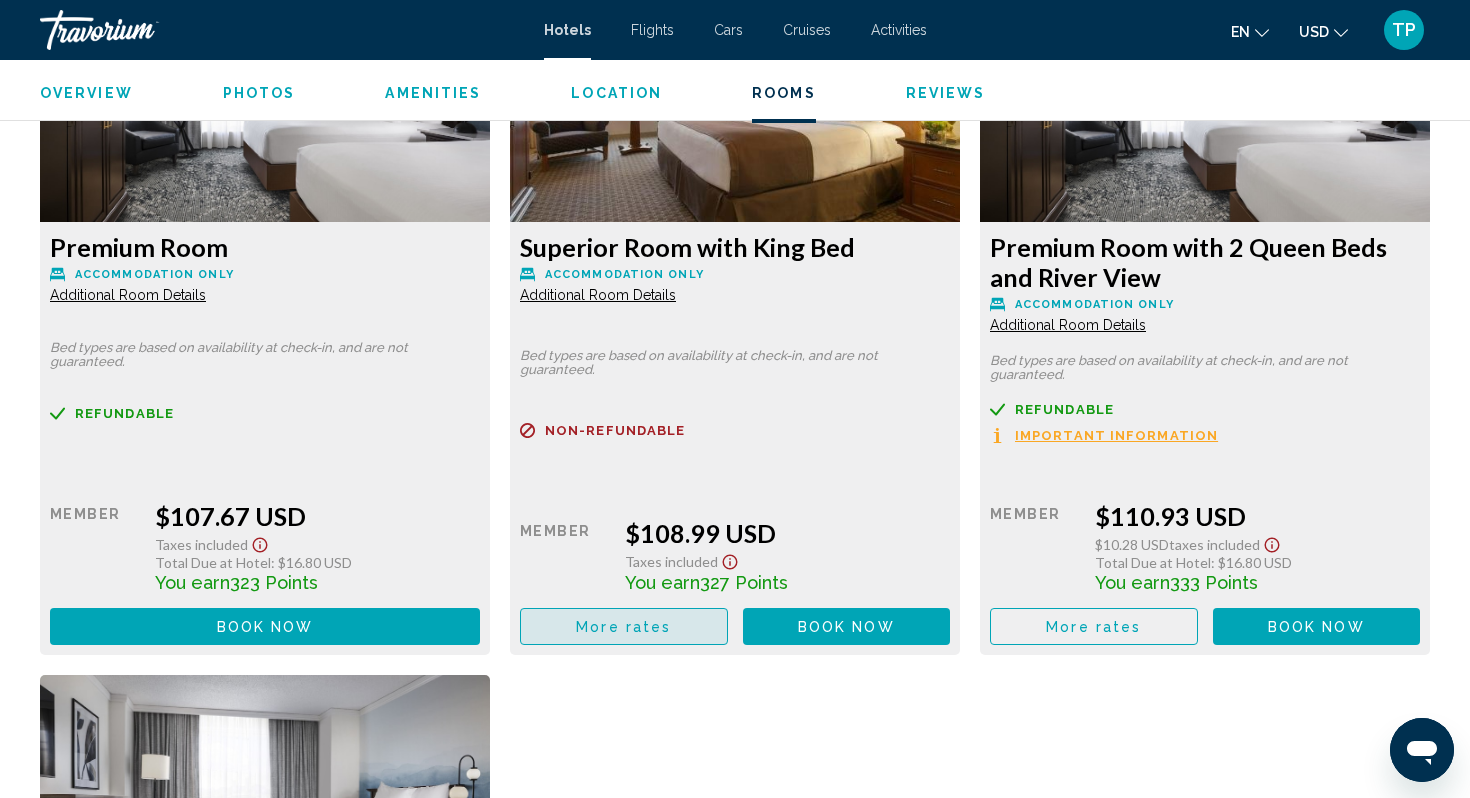 click on "More rates" at bounding box center [623, 627] 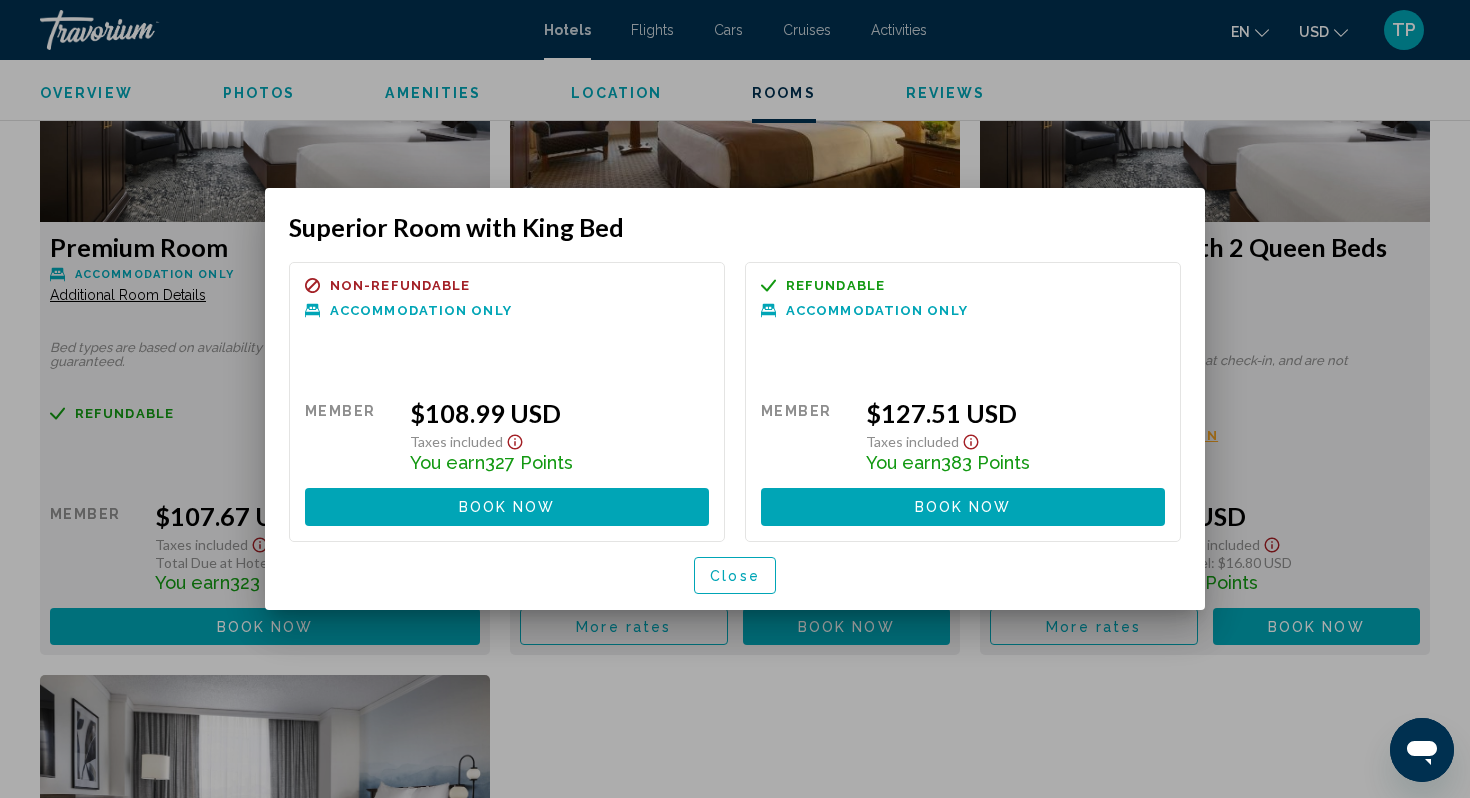 click on "Close" at bounding box center [735, 576] 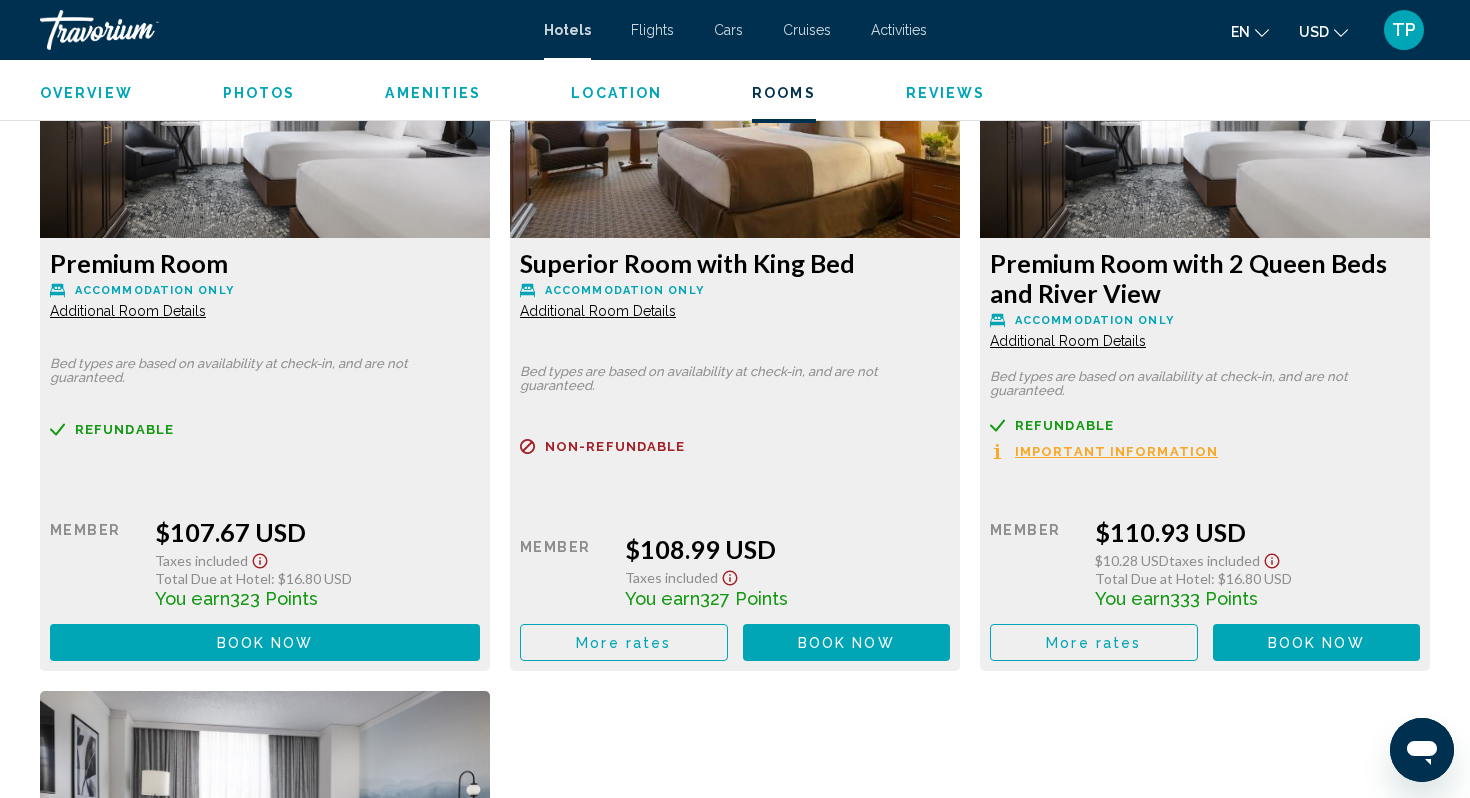 scroll, scrollTop: 4127, scrollLeft: 0, axis: vertical 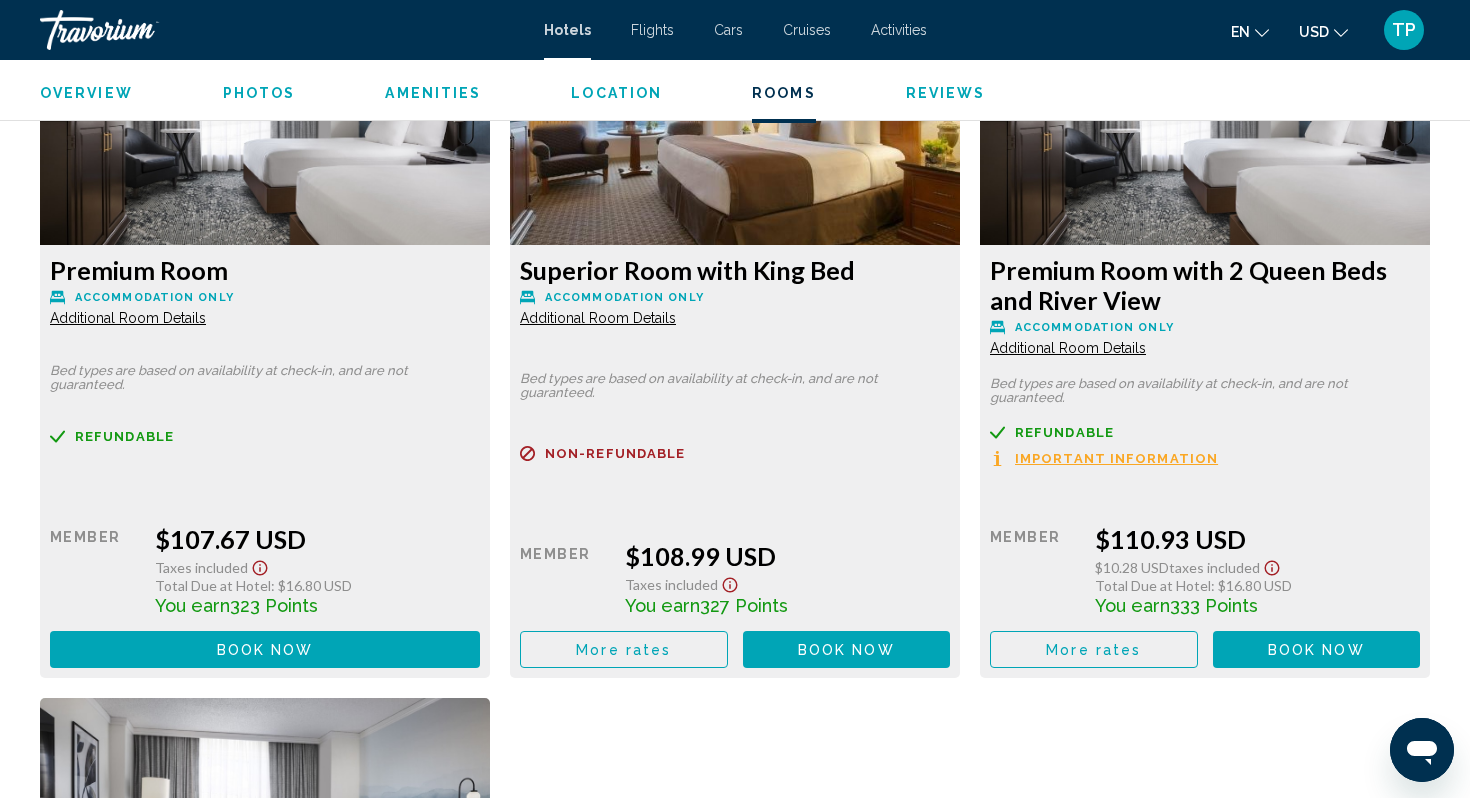 click on "Additional Room Details" at bounding box center (128, -1091) 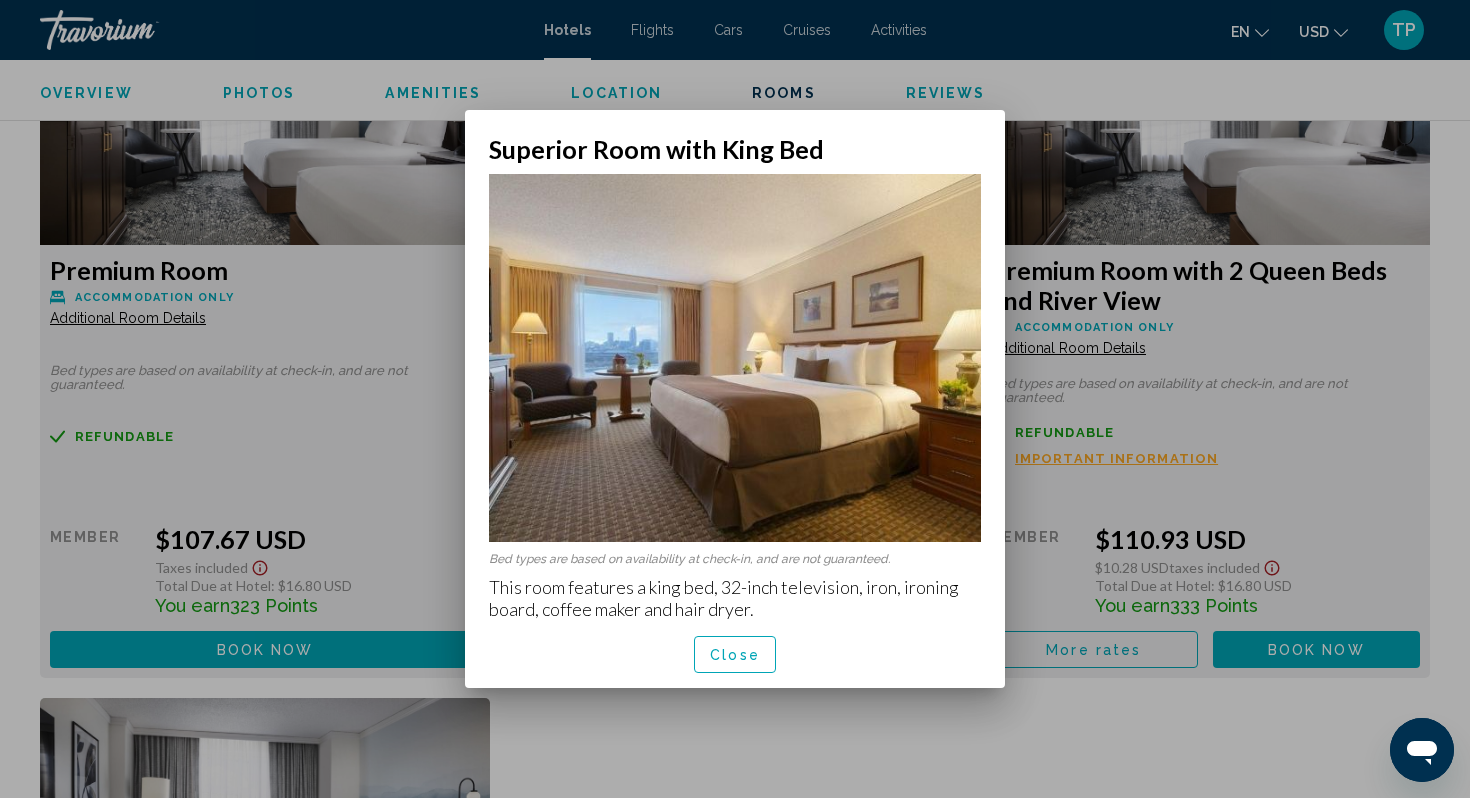 scroll, scrollTop: 0, scrollLeft: 0, axis: both 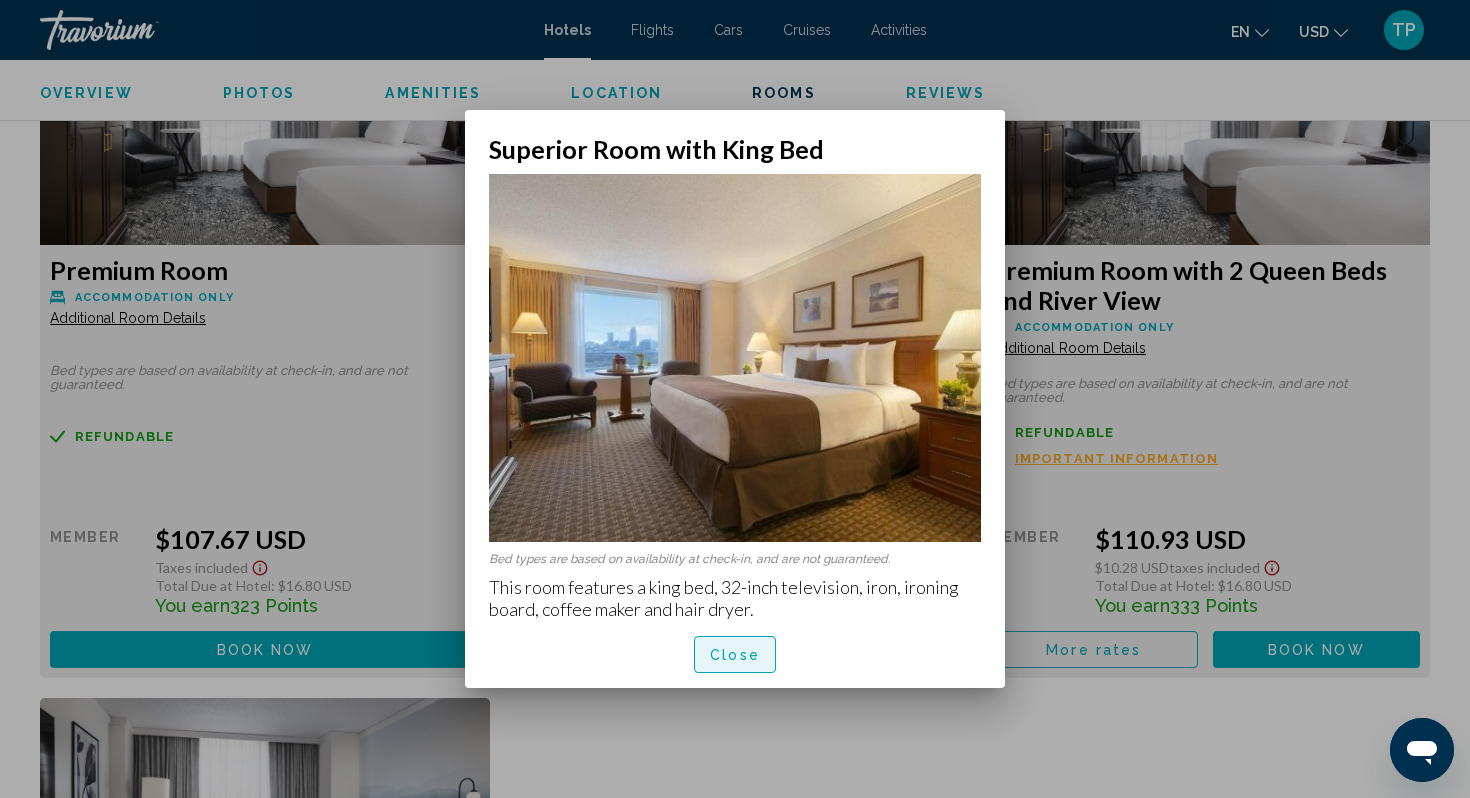 click on "Close" at bounding box center [735, 655] 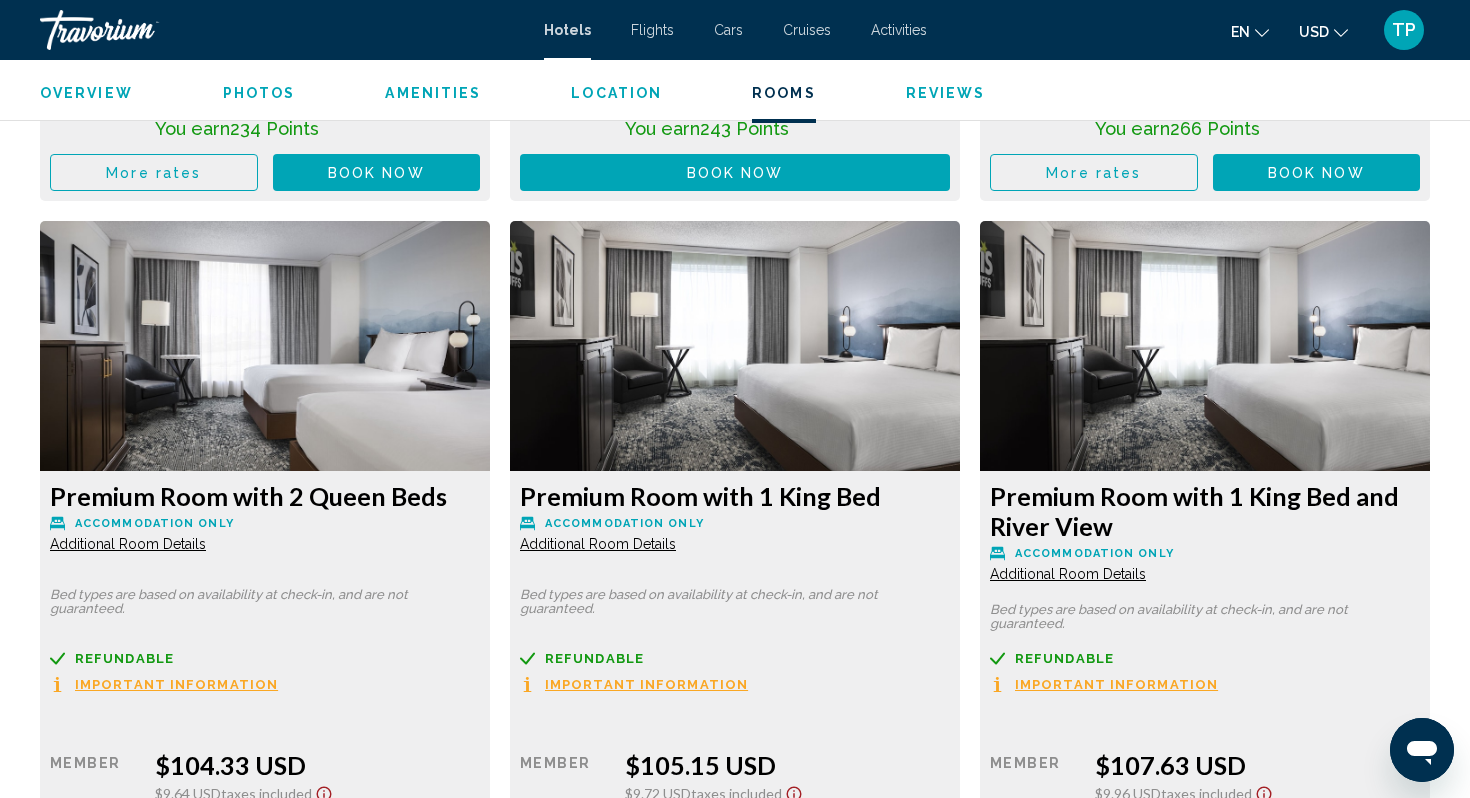 scroll, scrollTop: 3070, scrollLeft: 0, axis: vertical 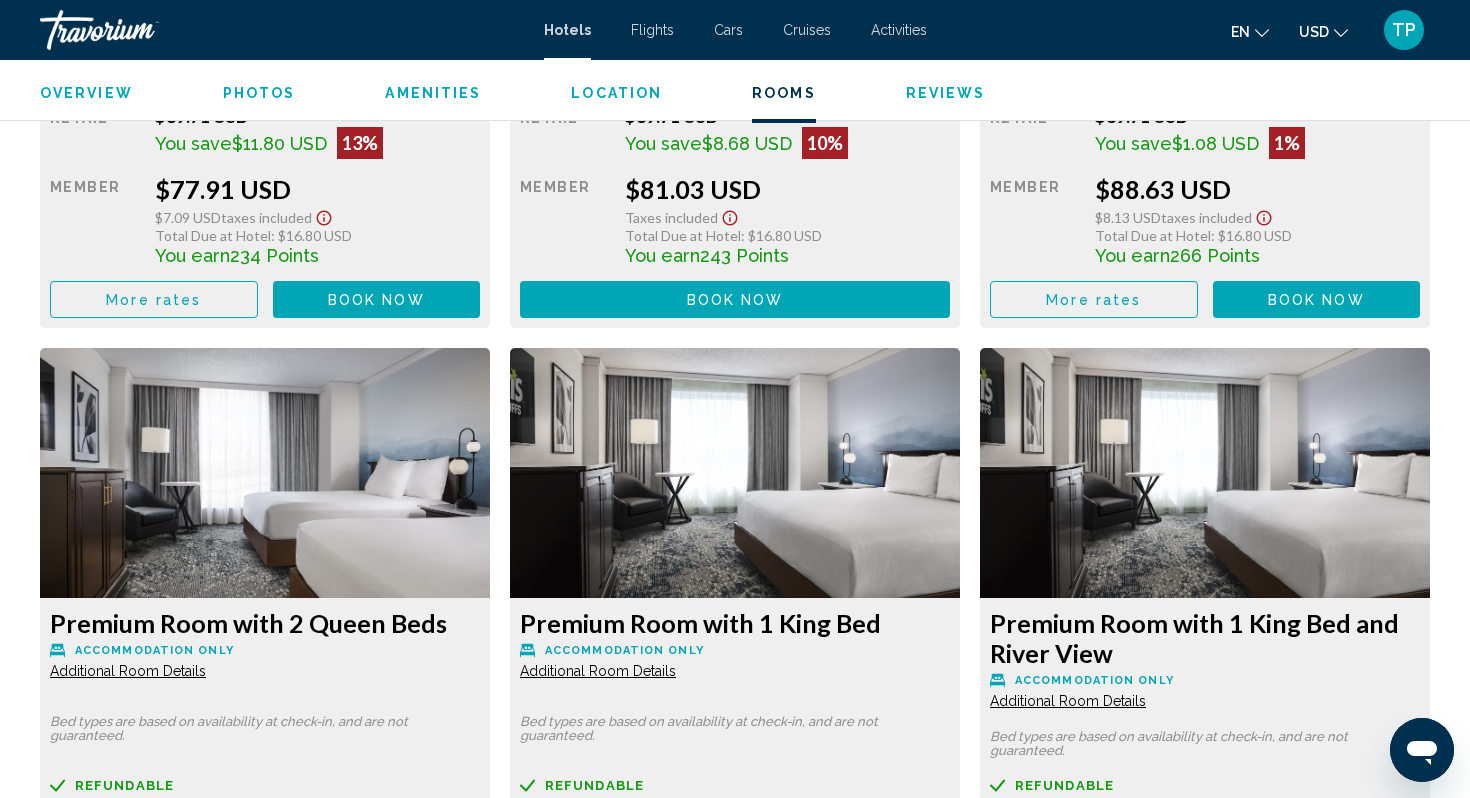 click on "Overview" at bounding box center (86, 93) 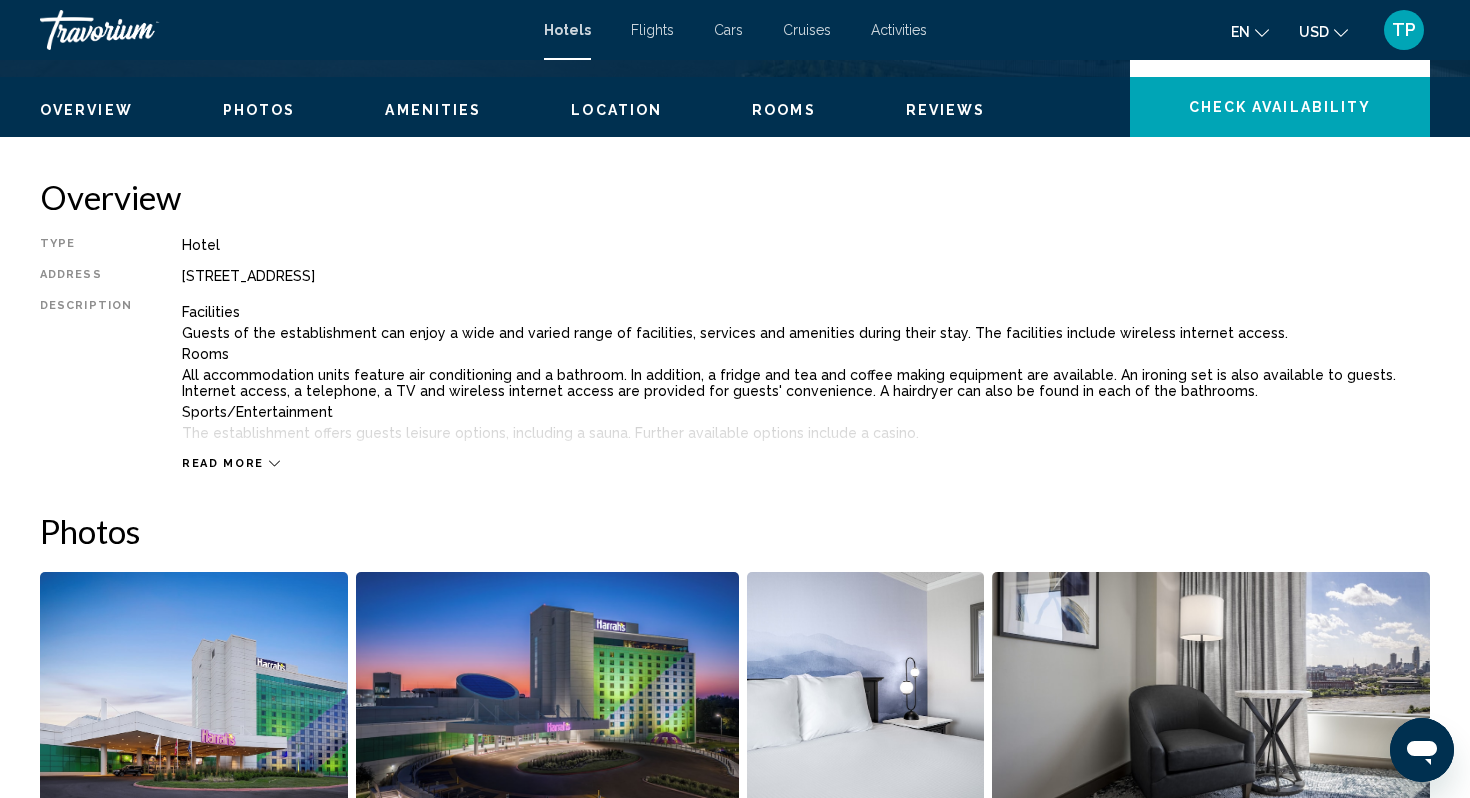 scroll, scrollTop: 584, scrollLeft: 0, axis: vertical 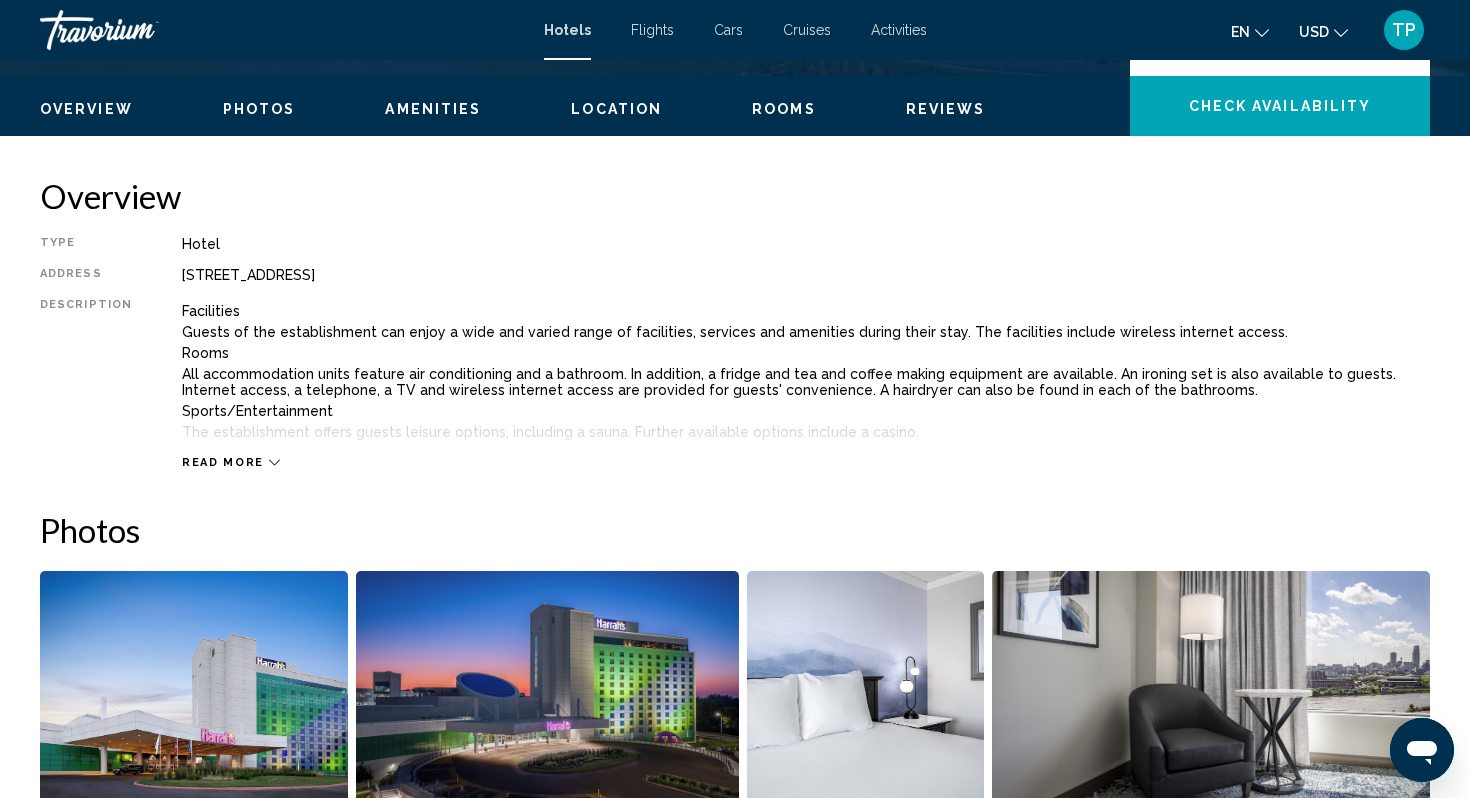click 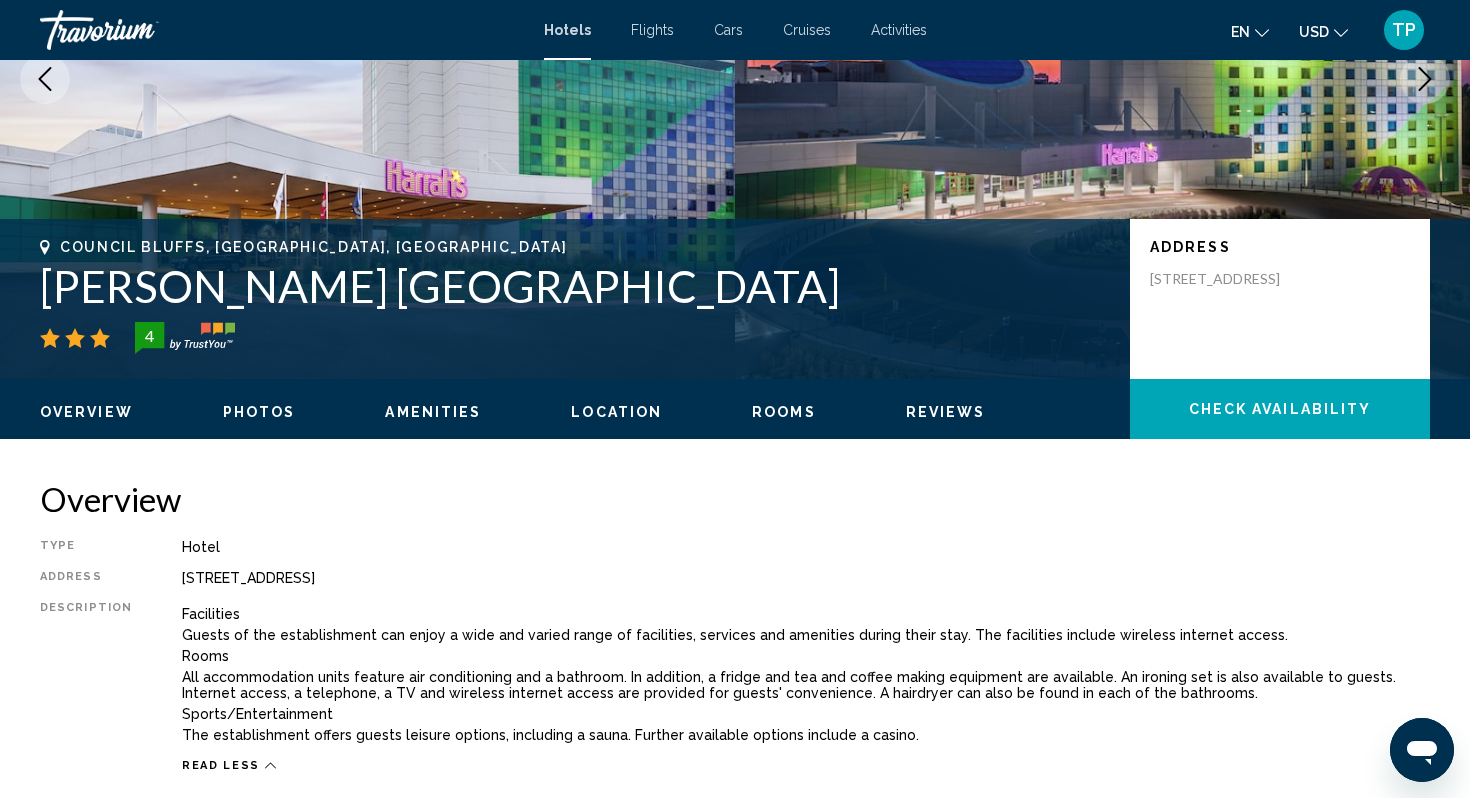 scroll, scrollTop: 284, scrollLeft: 0, axis: vertical 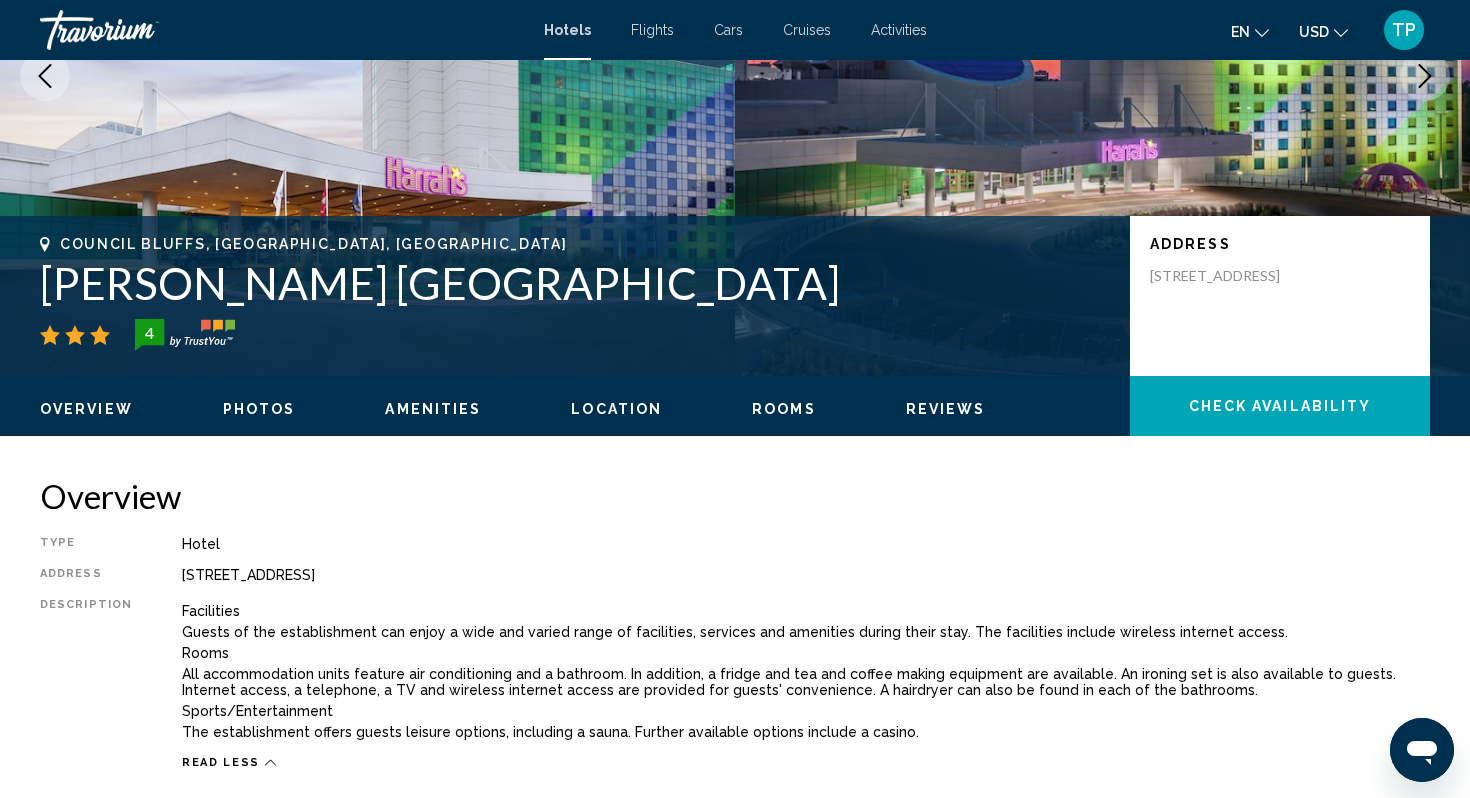 click on "Check Availability" 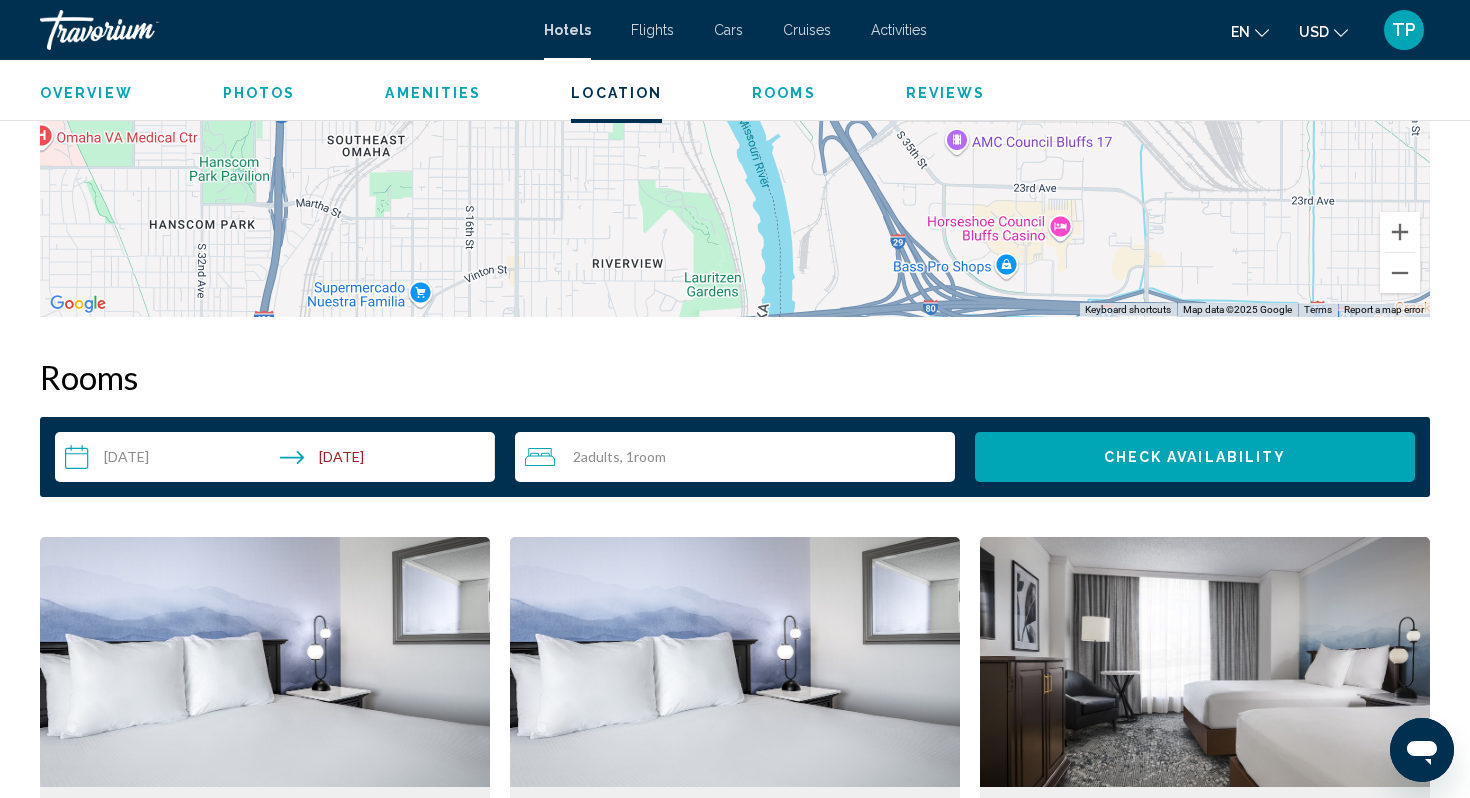 scroll, scrollTop: 2201, scrollLeft: 0, axis: vertical 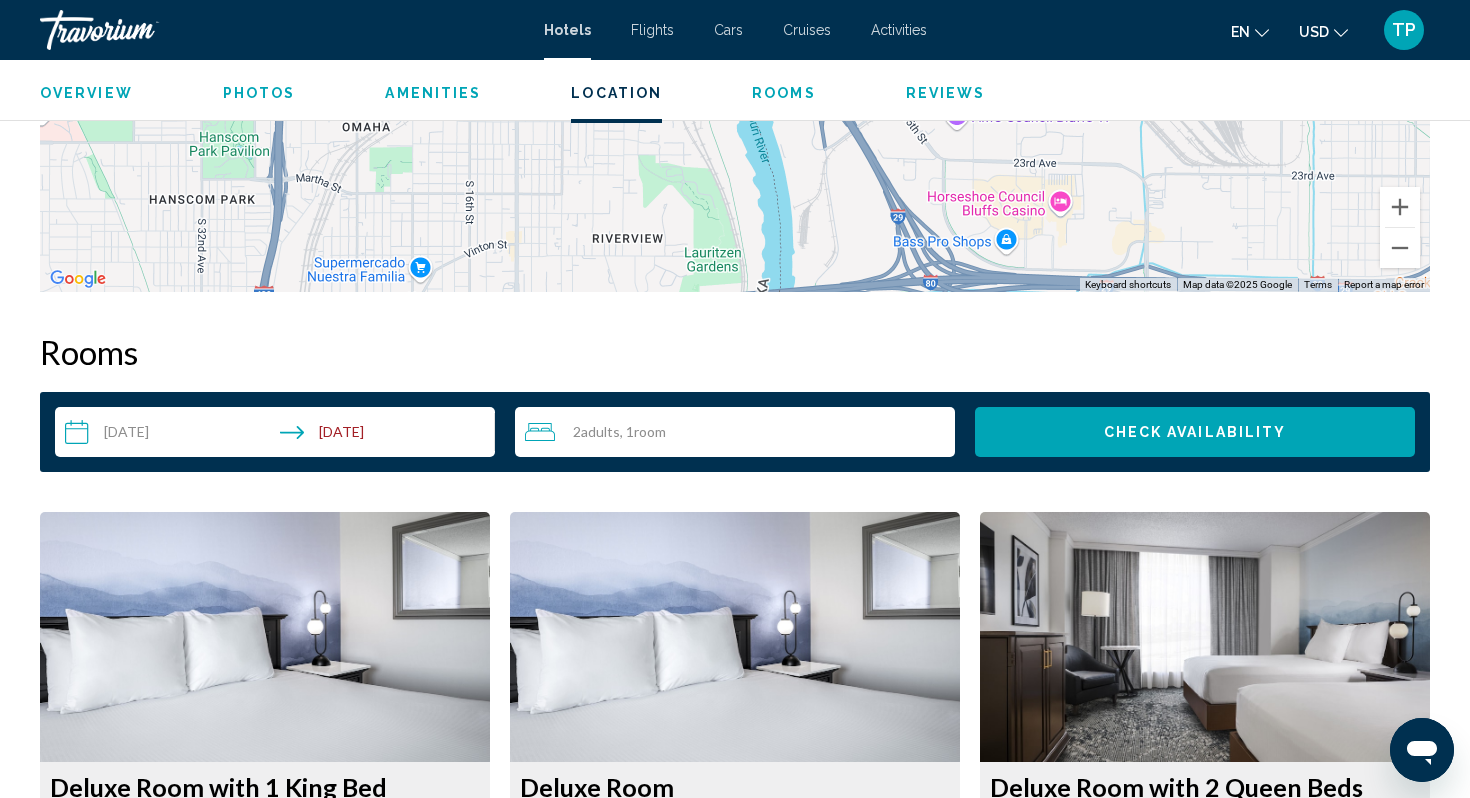 click on "**********" at bounding box center (279, 435) 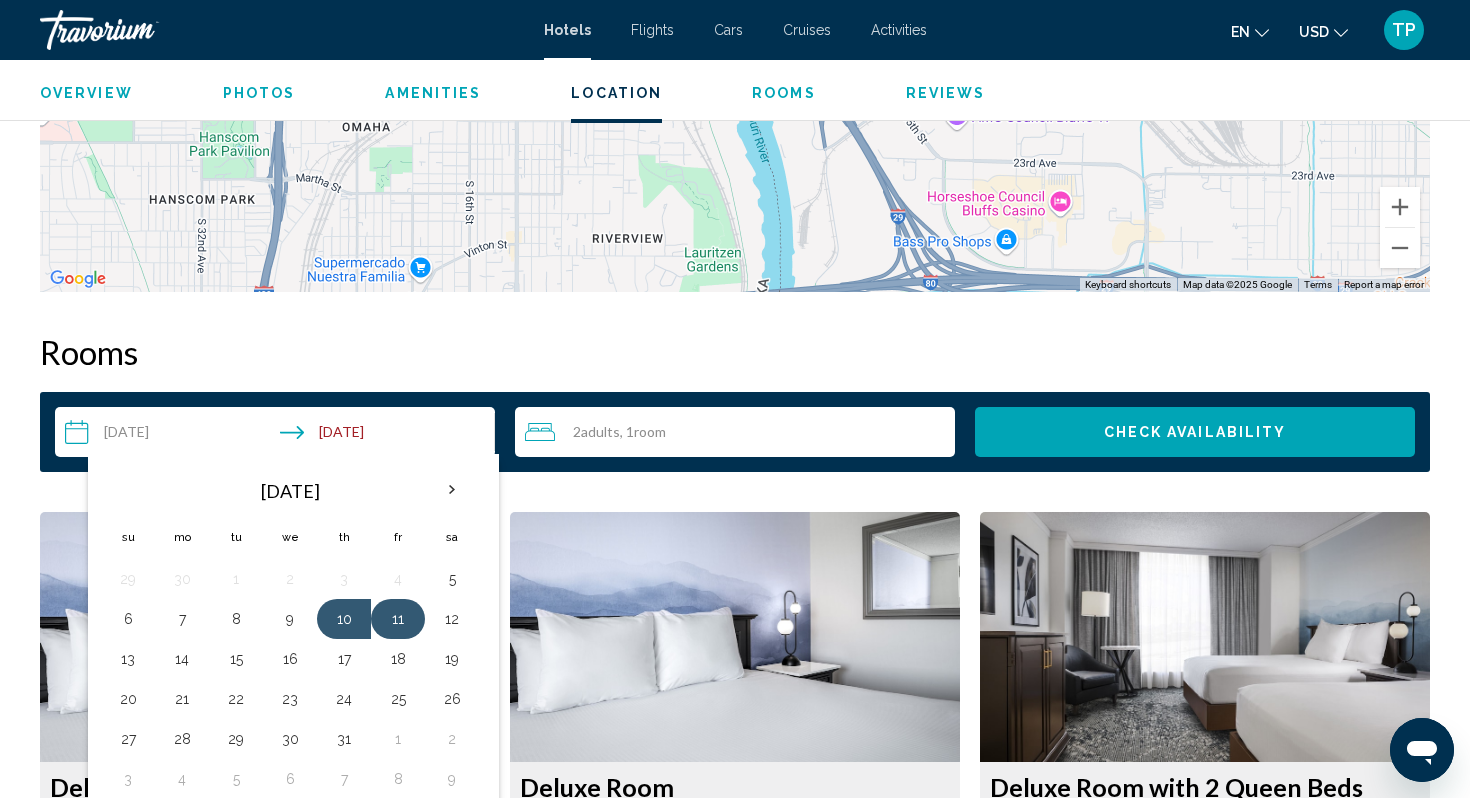 click on "11" at bounding box center (398, 619) 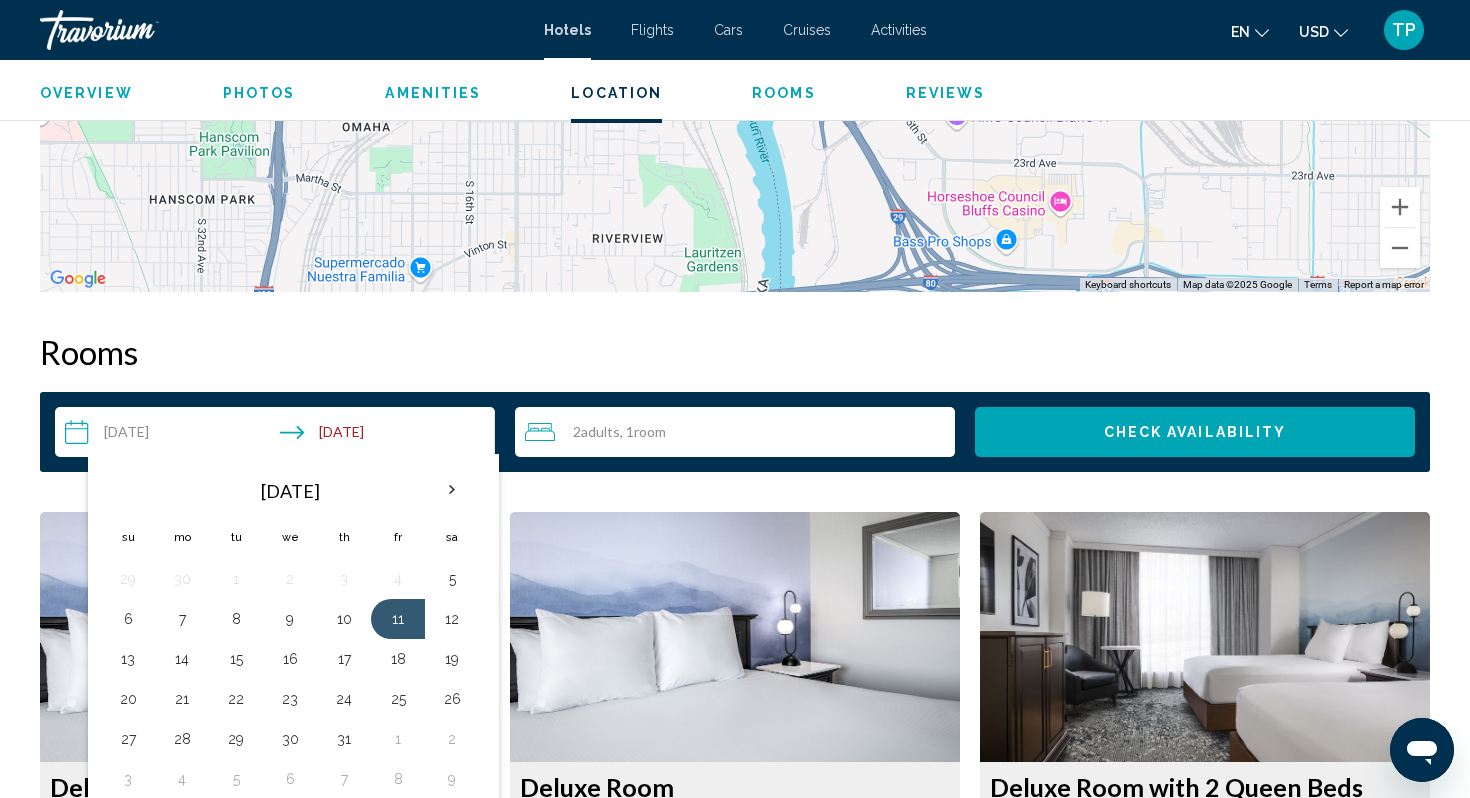 click on "**********" at bounding box center (279, 435) 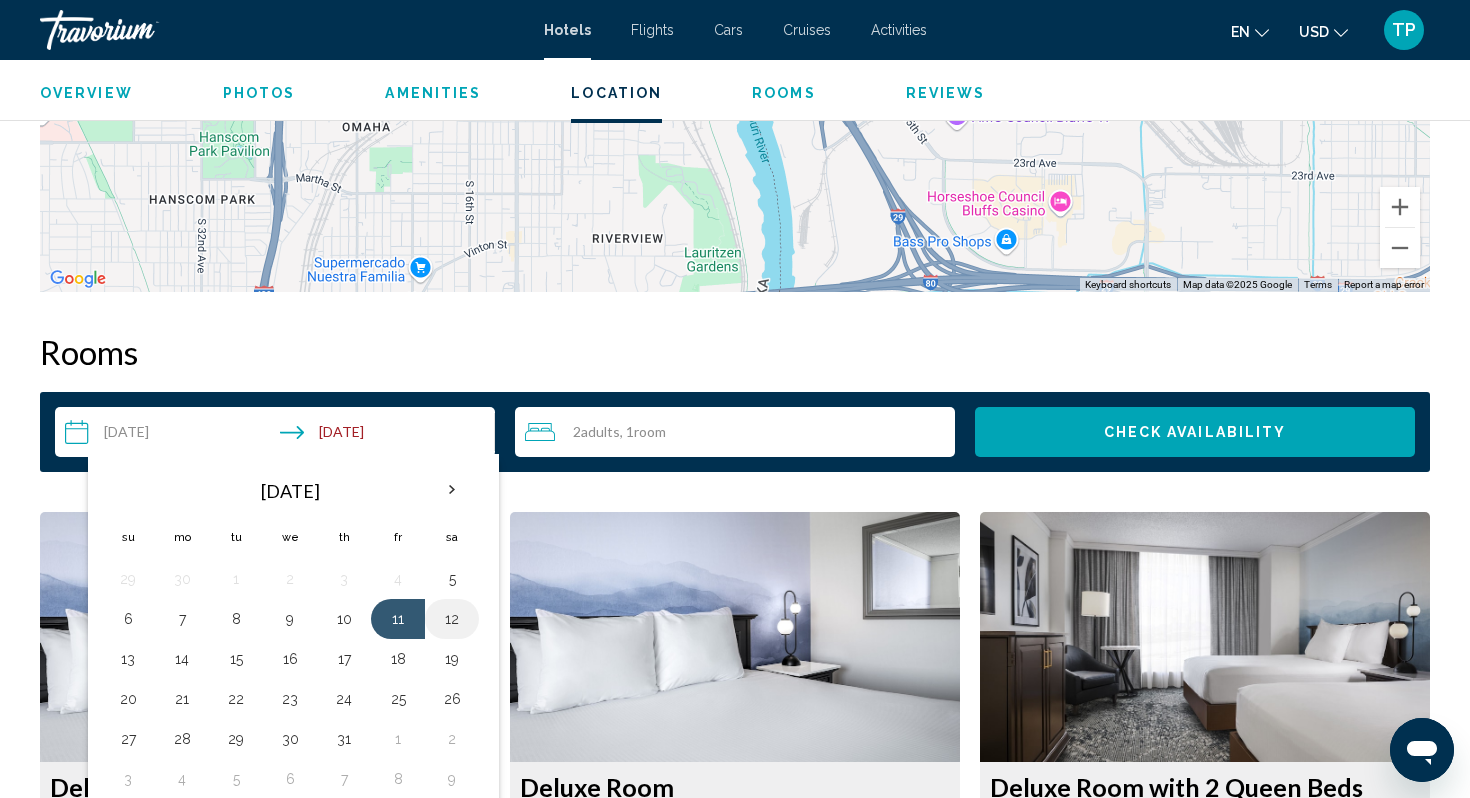 click on "12" at bounding box center (452, 619) 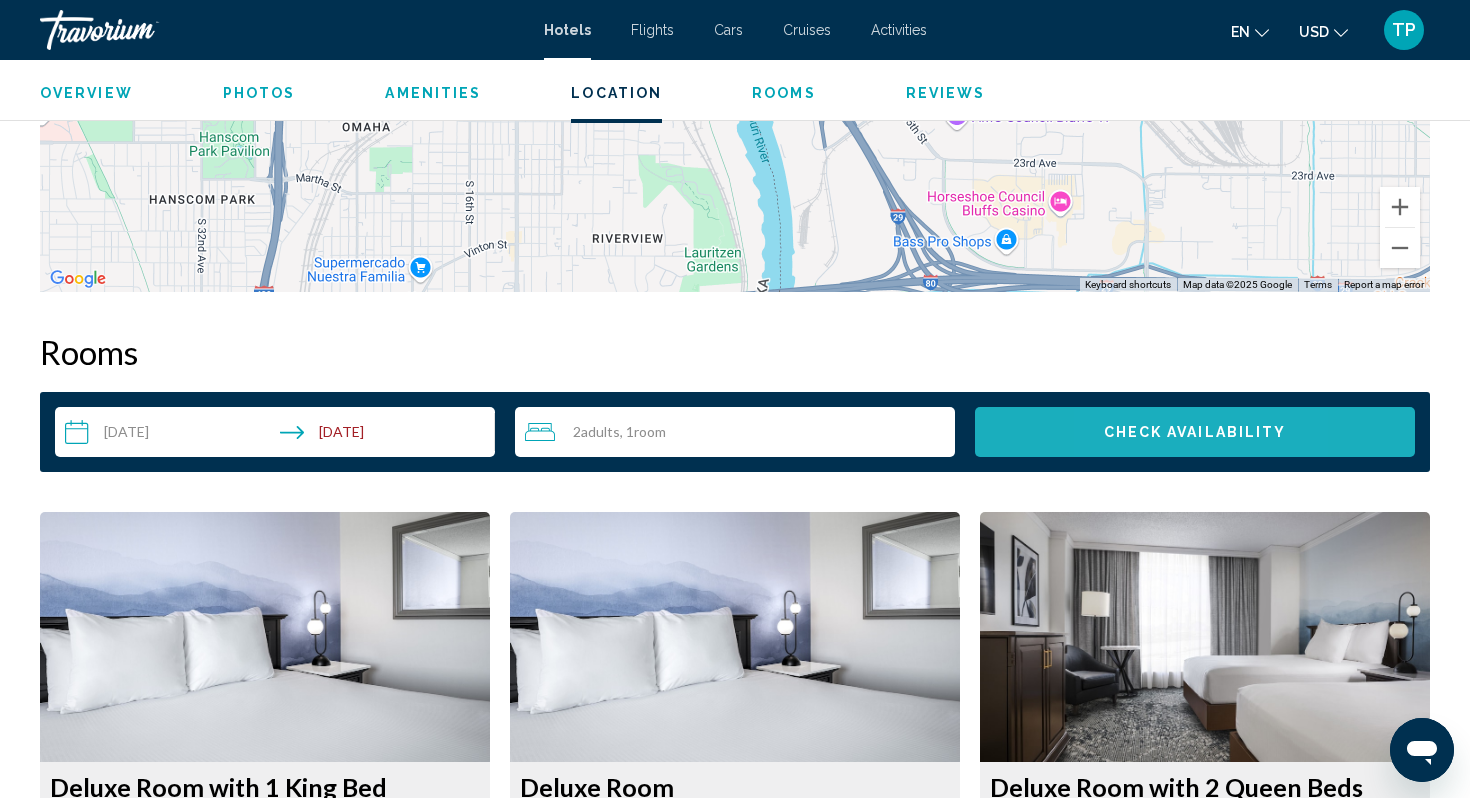 click on "Check Availability" at bounding box center [1195, 433] 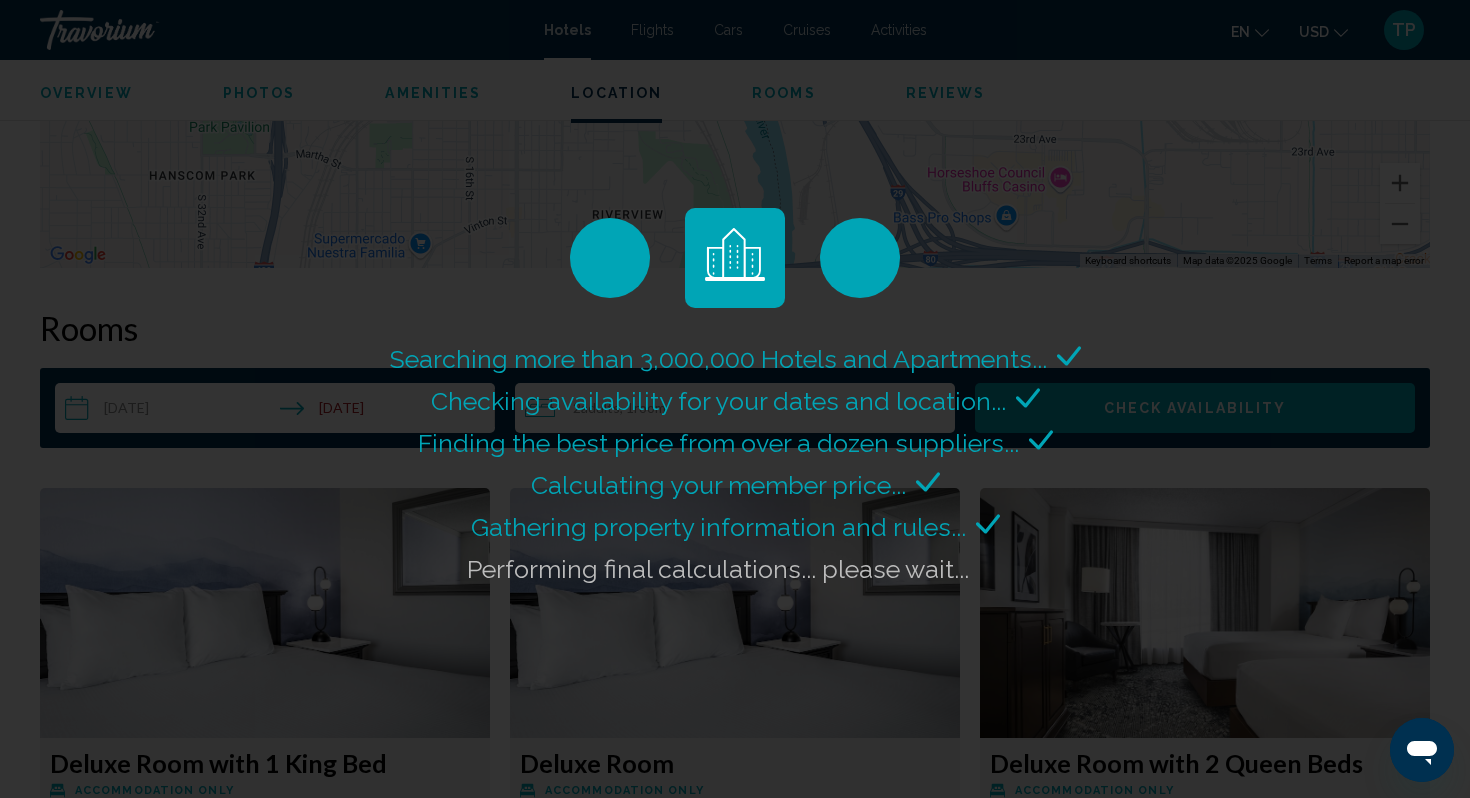 scroll, scrollTop: 2227, scrollLeft: 0, axis: vertical 